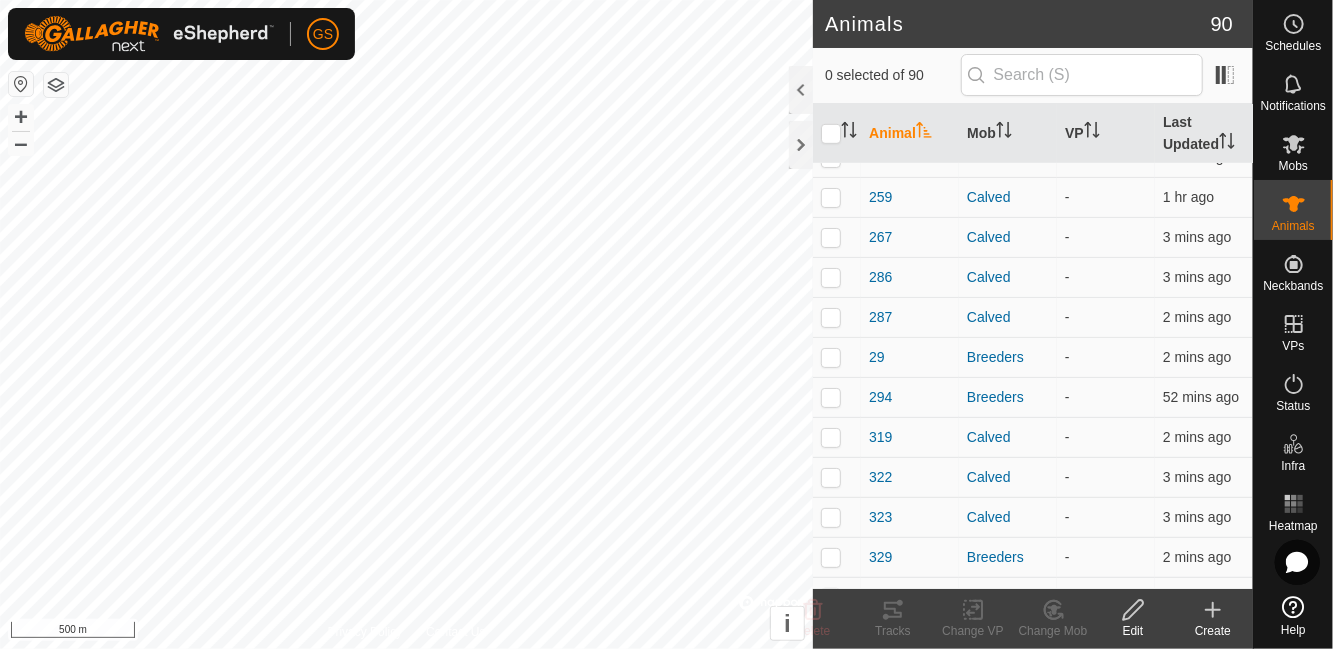 scroll, scrollTop: 0, scrollLeft: 0, axis: both 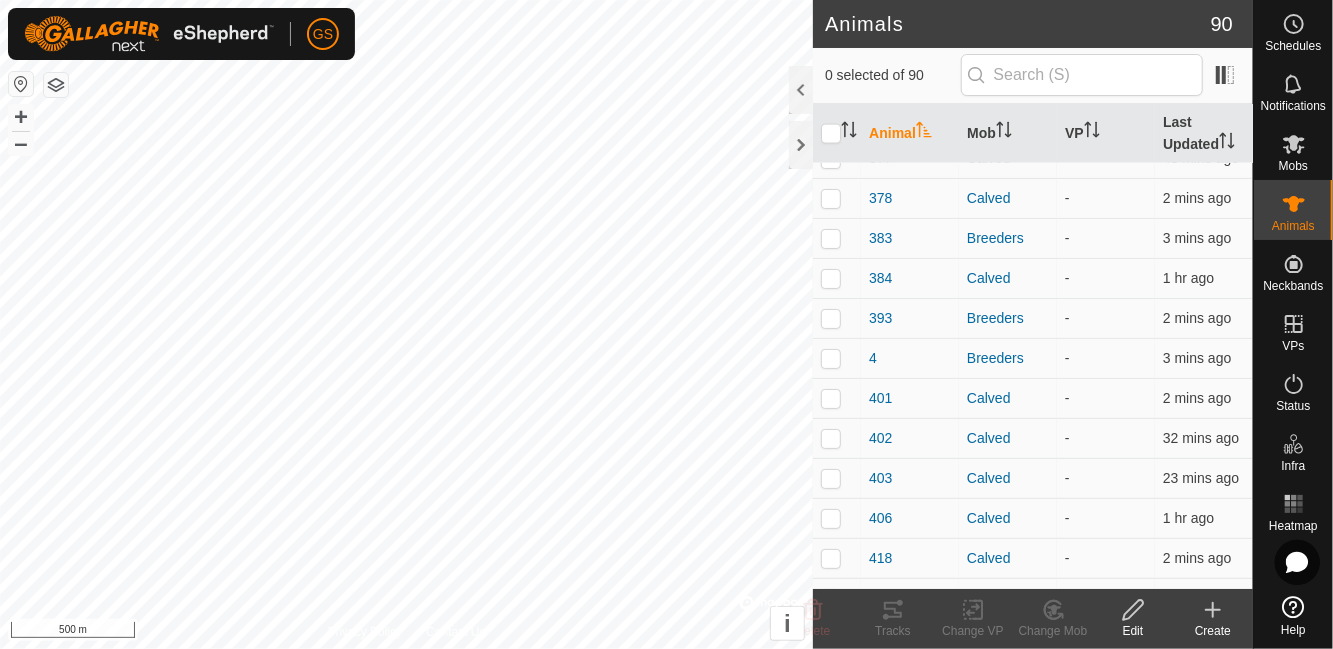 click at bounding box center (831, 238) 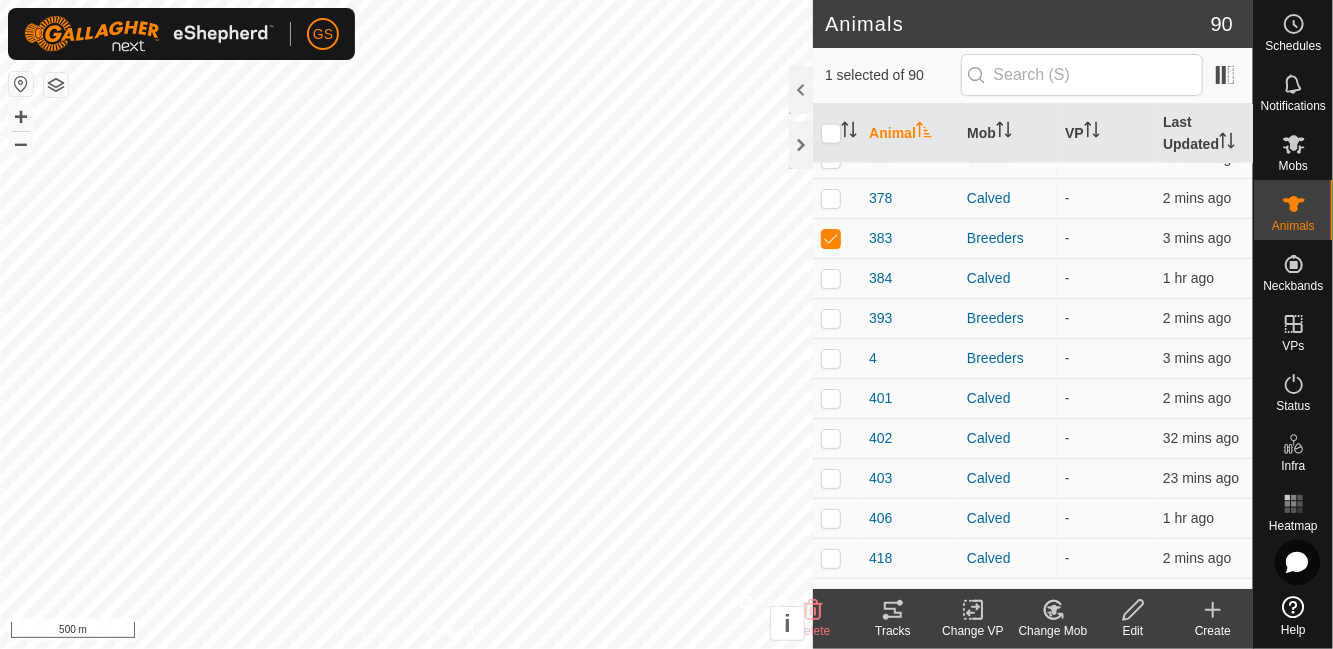 click 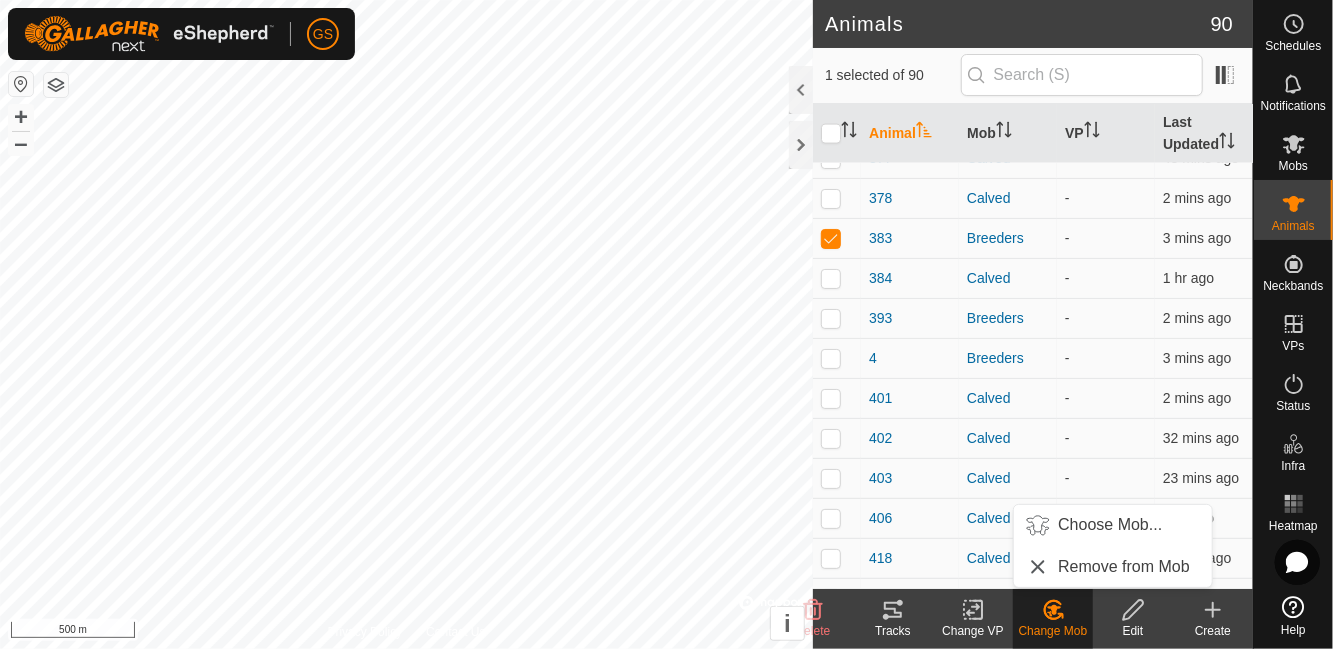 click on "Choose Mob..." at bounding box center [1110, 525] 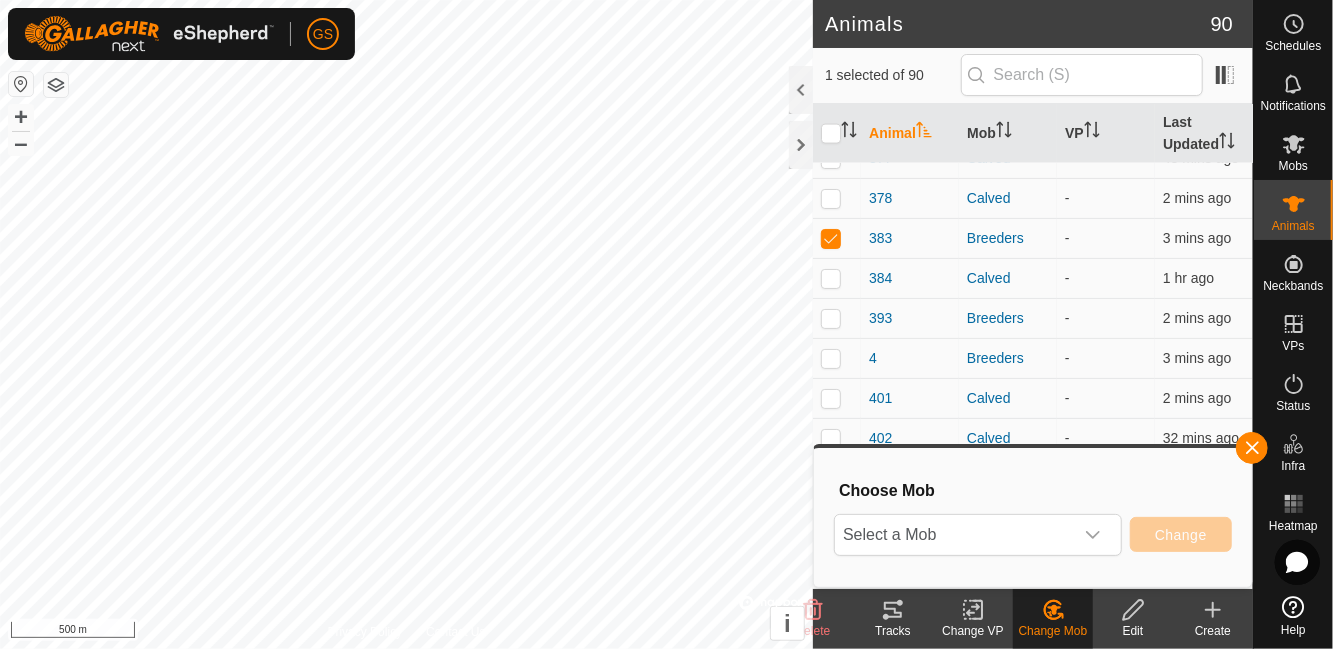 click 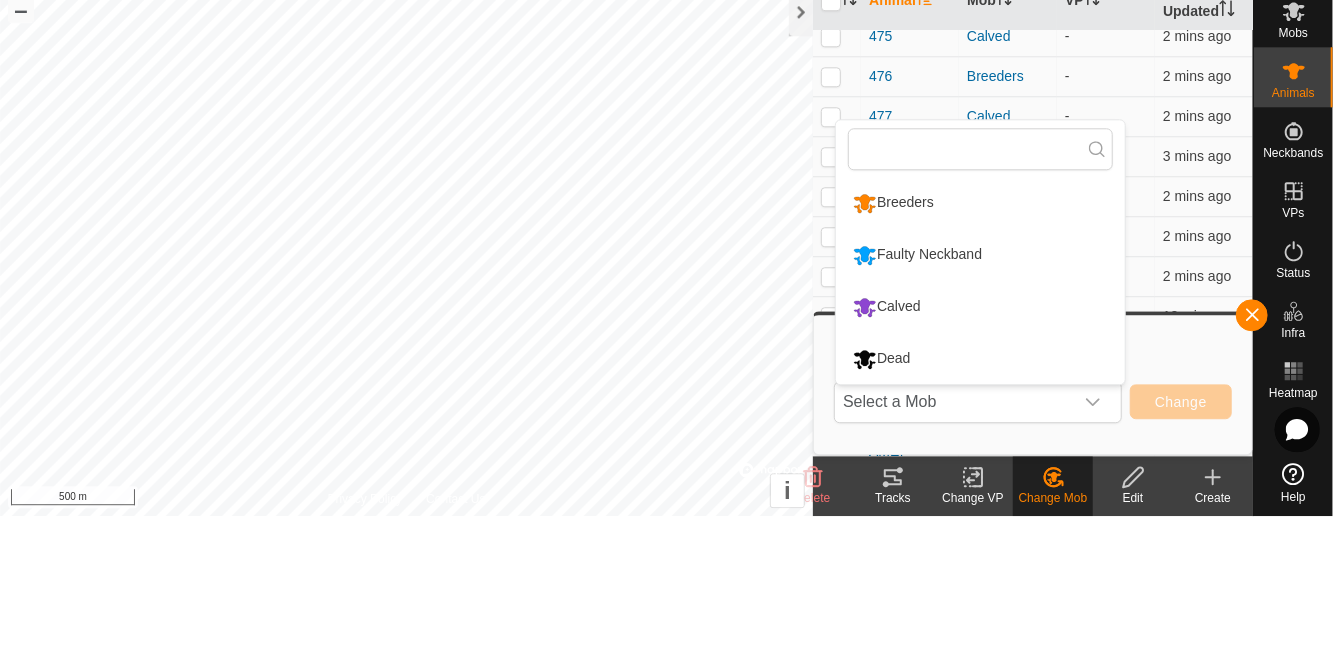 scroll, scrollTop: 3143, scrollLeft: 0, axis: vertical 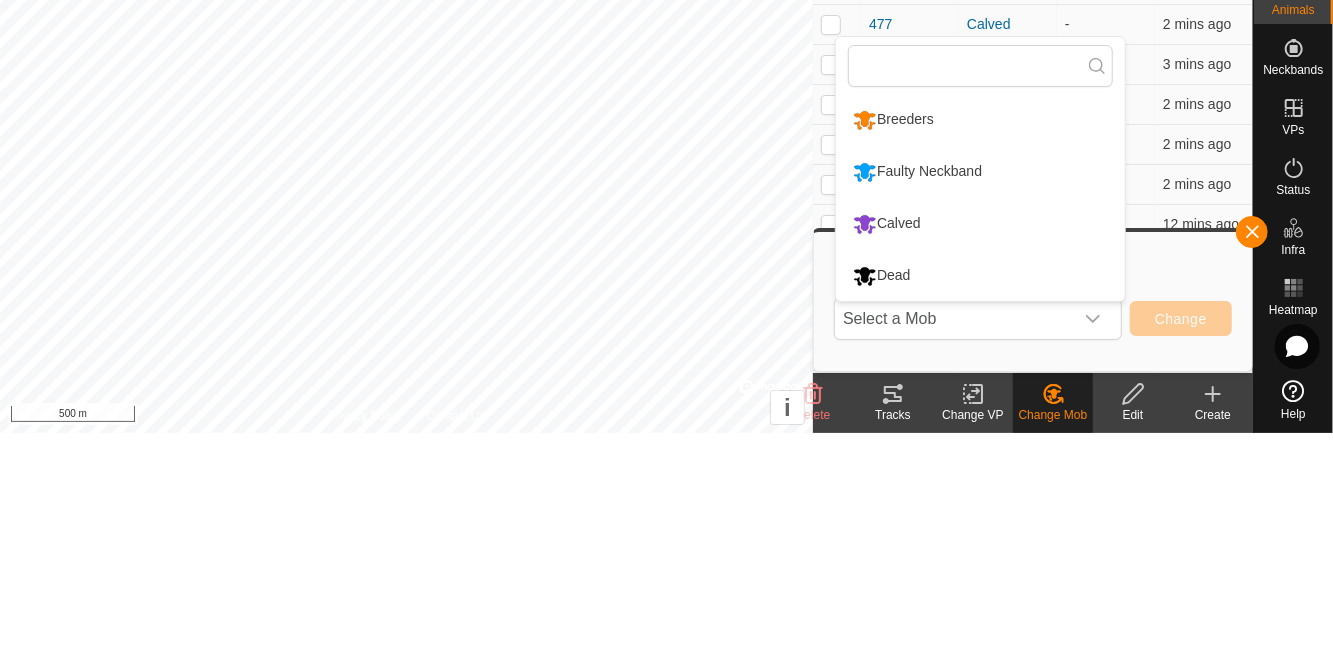 click on "Calved" at bounding box center (887, 440) 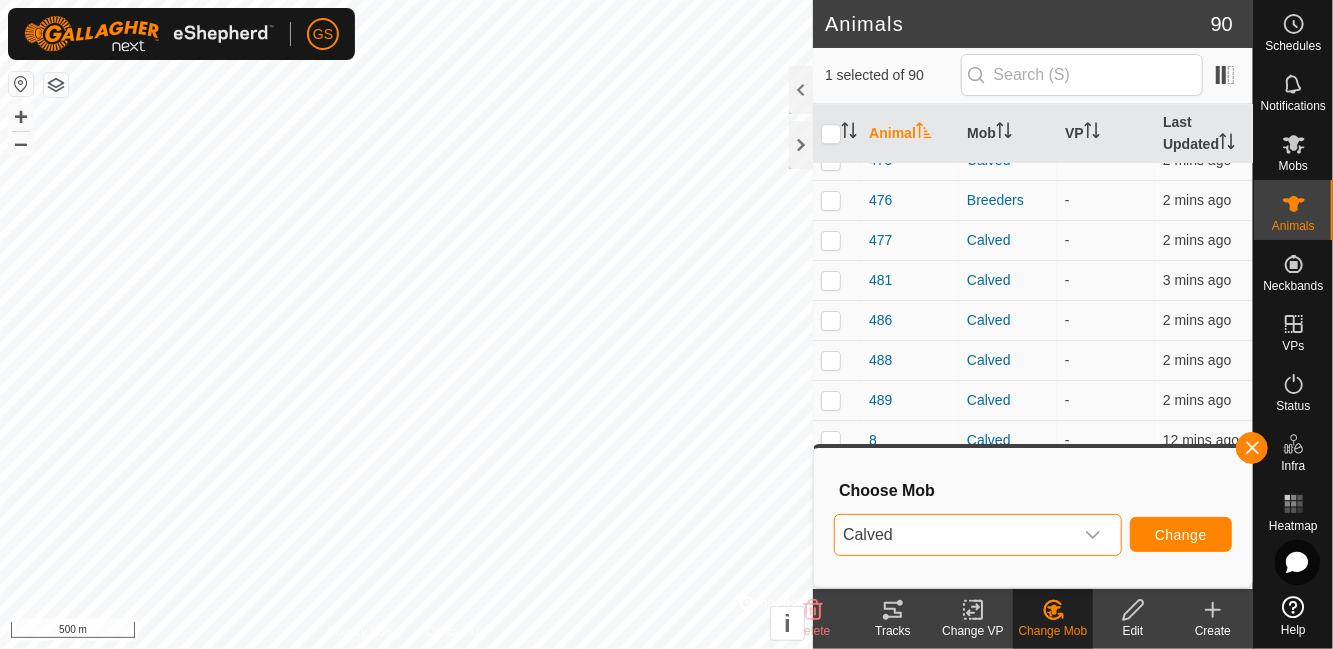 click at bounding box center [1093, 535] 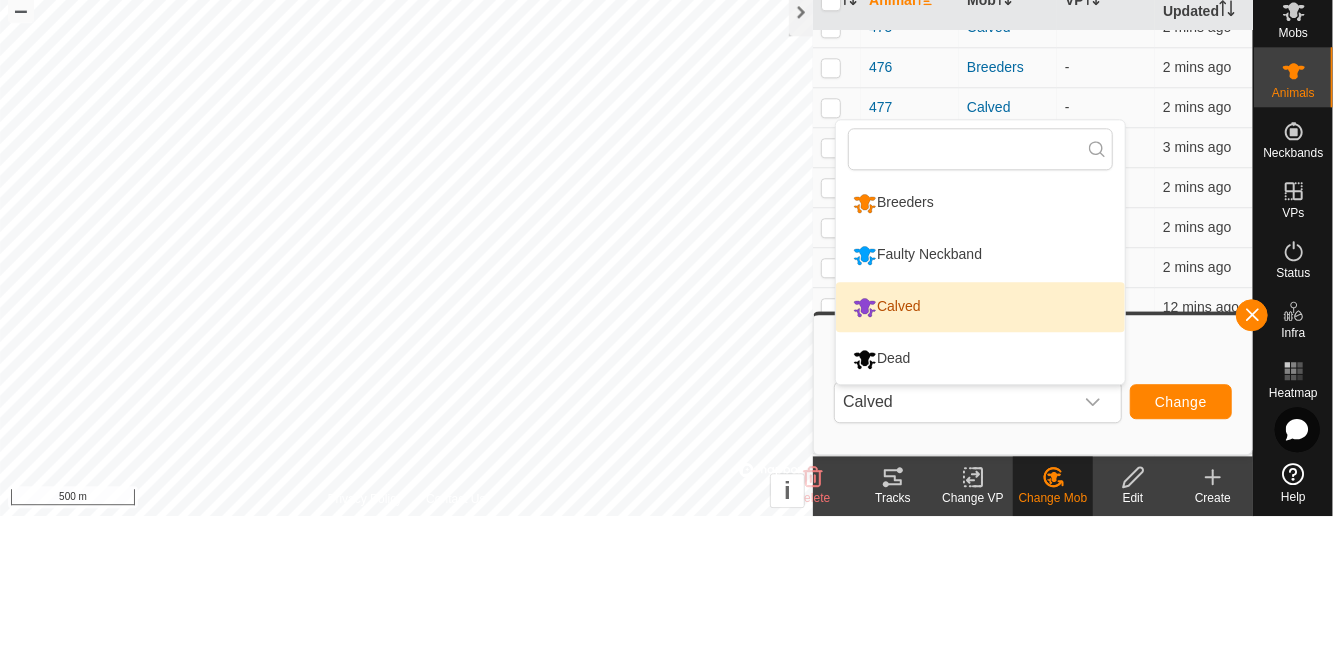 scroll, scrollTop: 3176, scrollLeft: 0, axis: vertical 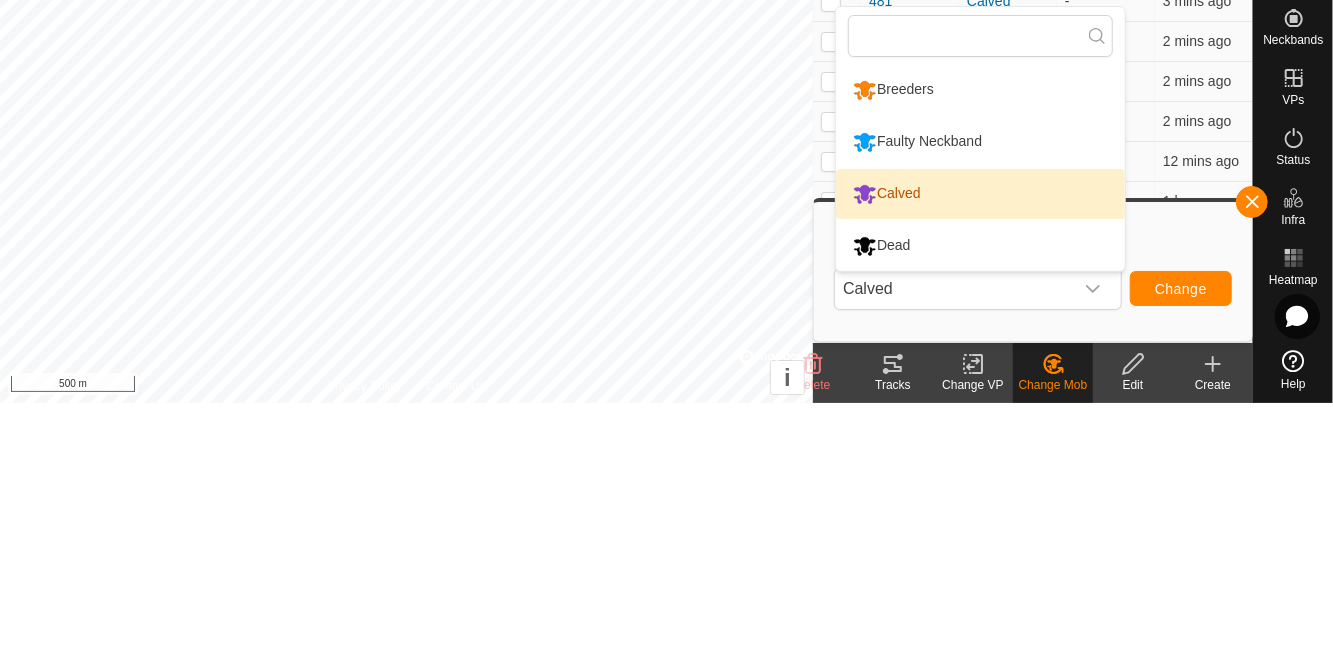 click on "Calved" at bounding box center [887, 440] 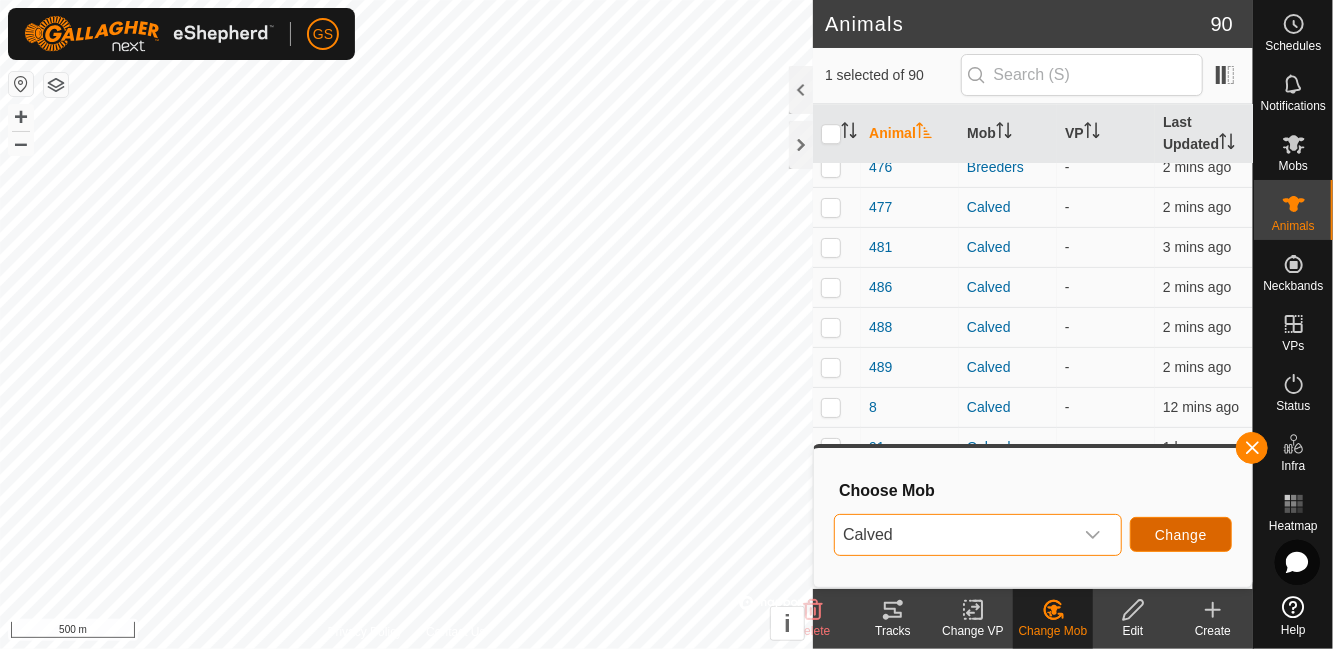 click on "Change" at bounding box center (1181, 535) 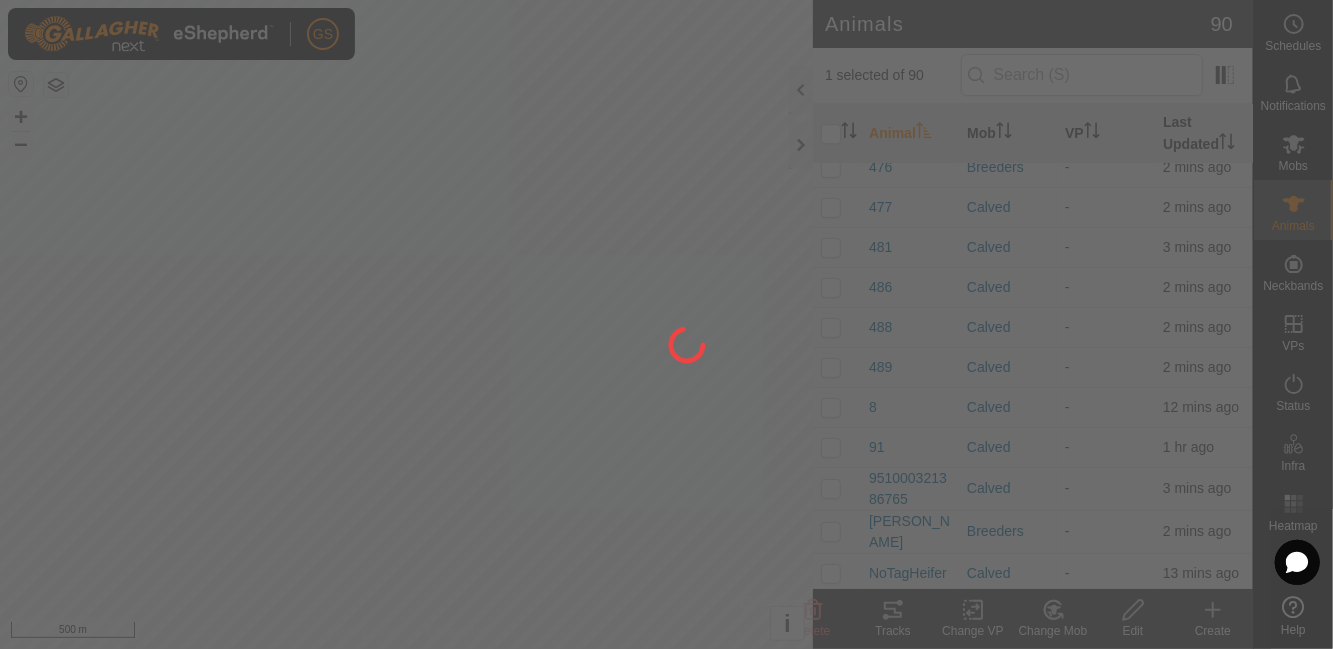 checkbox on "false" 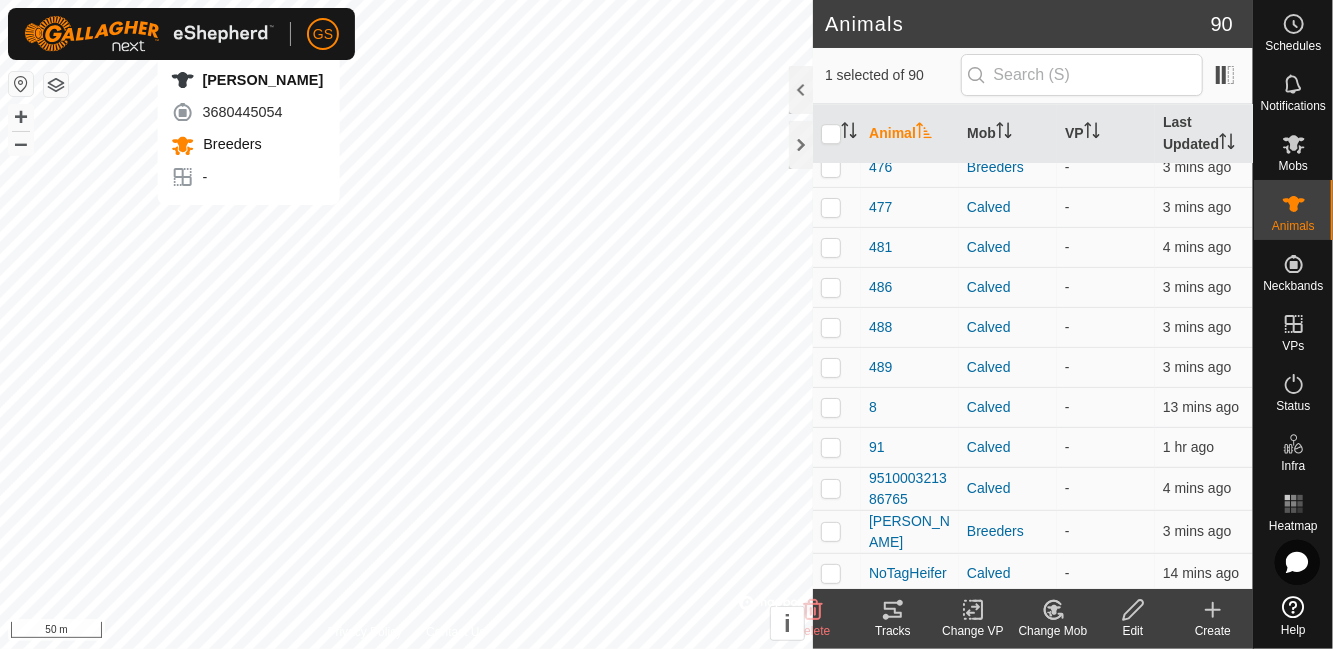 checkbox on "false" 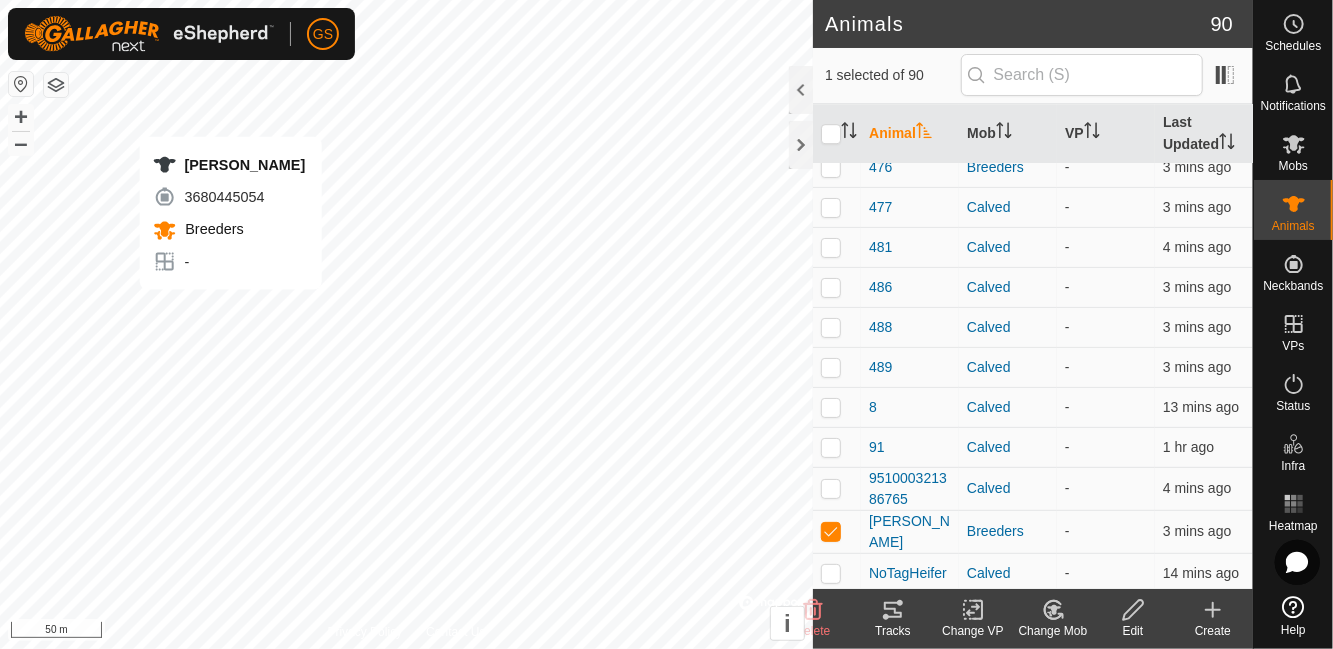 checkbox on "false" 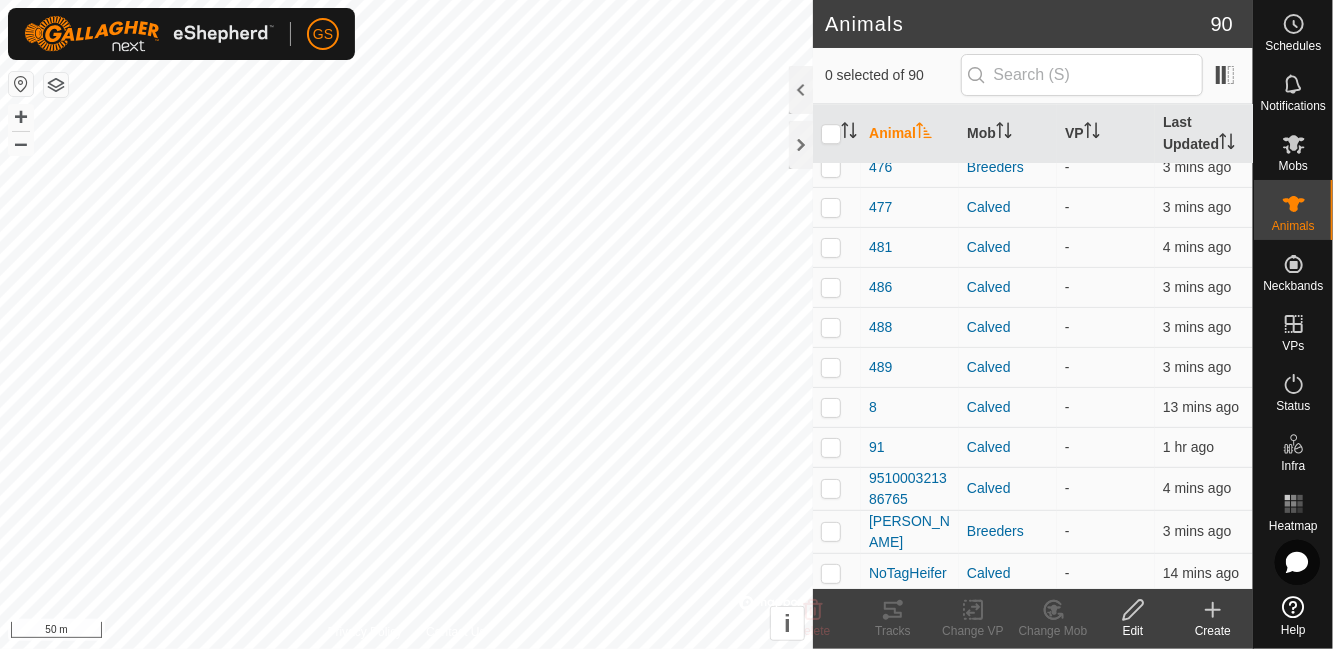 click 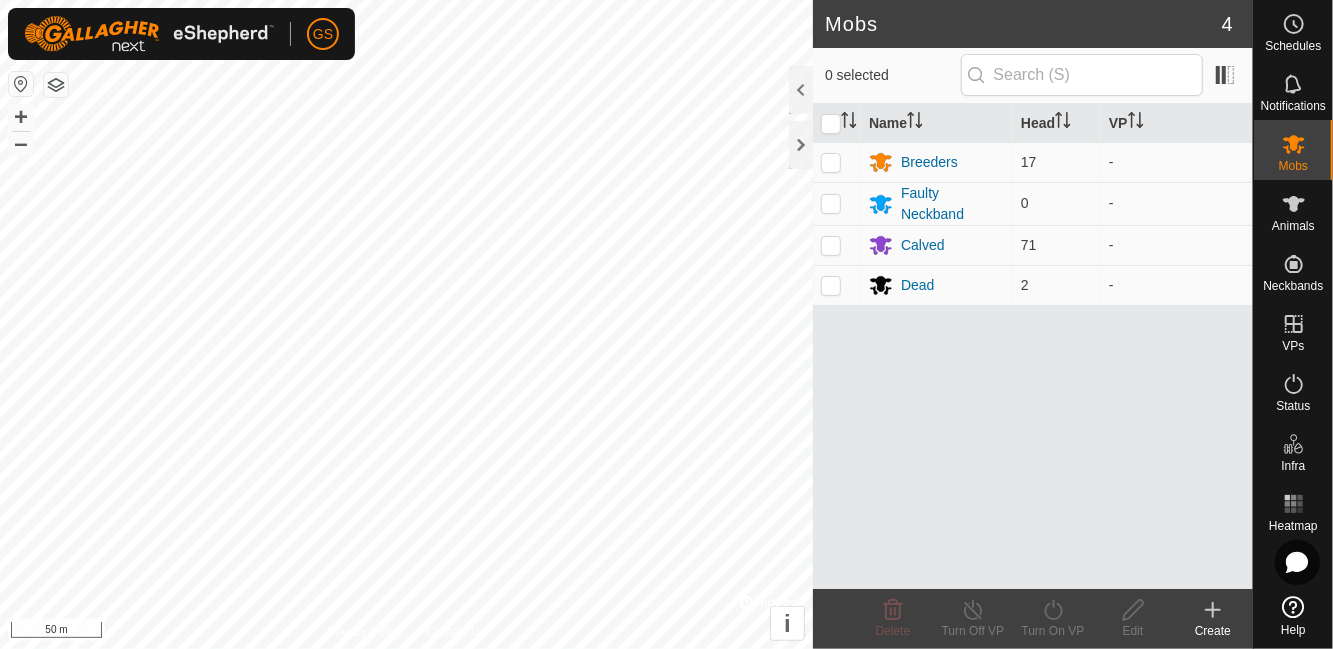 click on "Create" 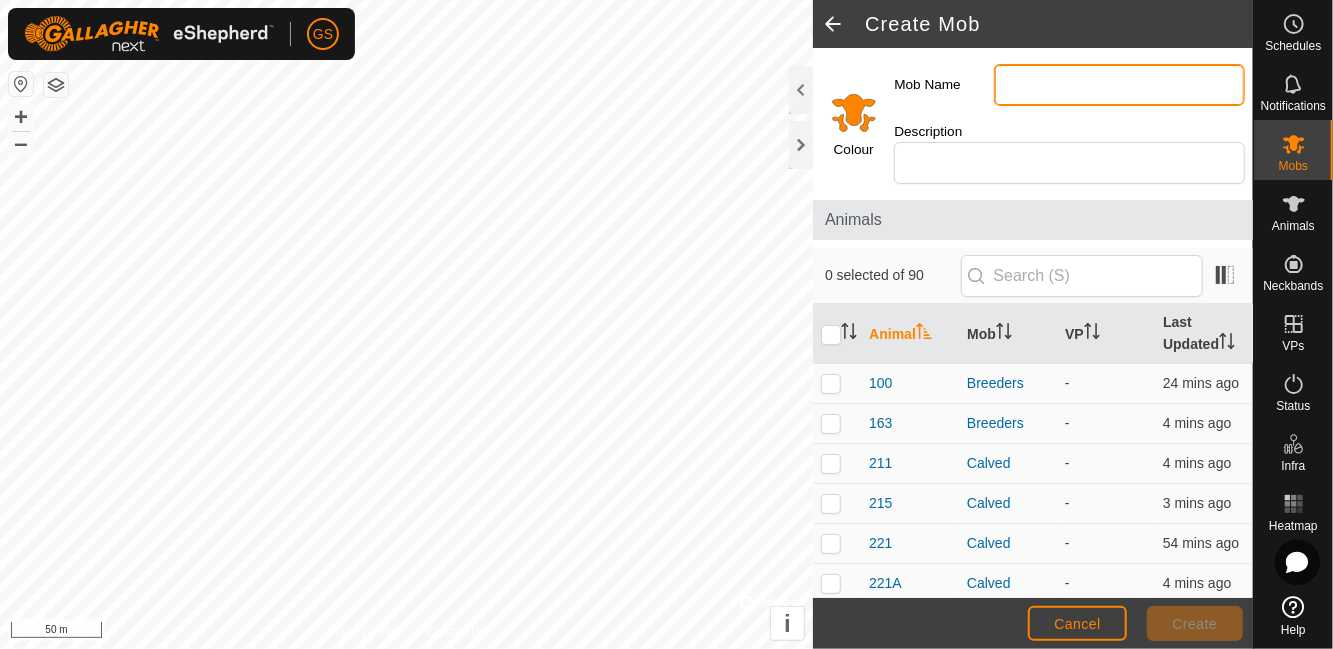 click on "Mob Name" at bounding box center [1119, 85] 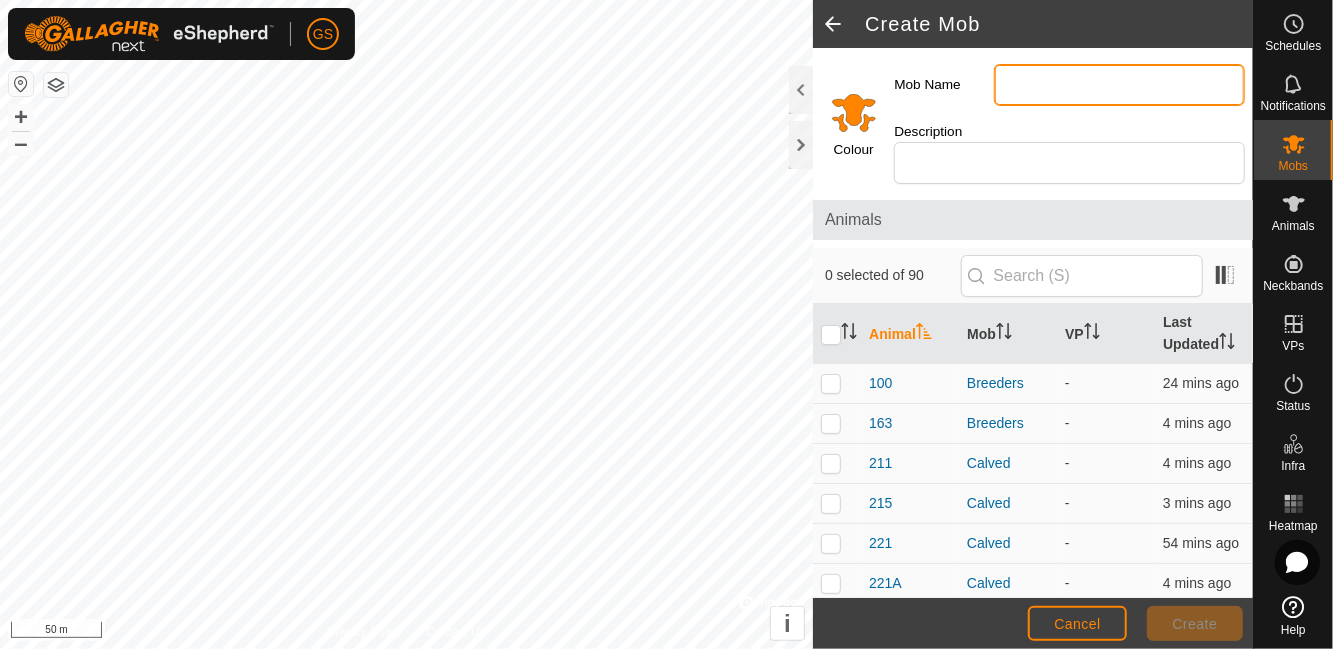 type on "P" 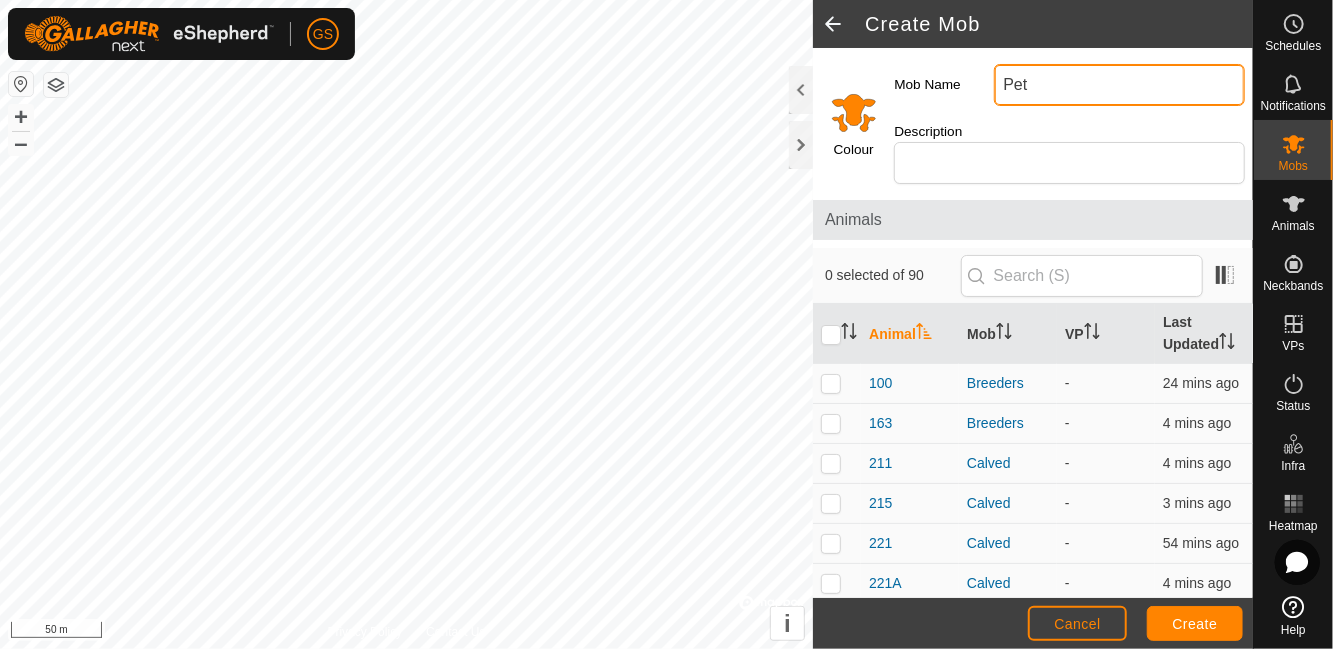 type on "Pet" 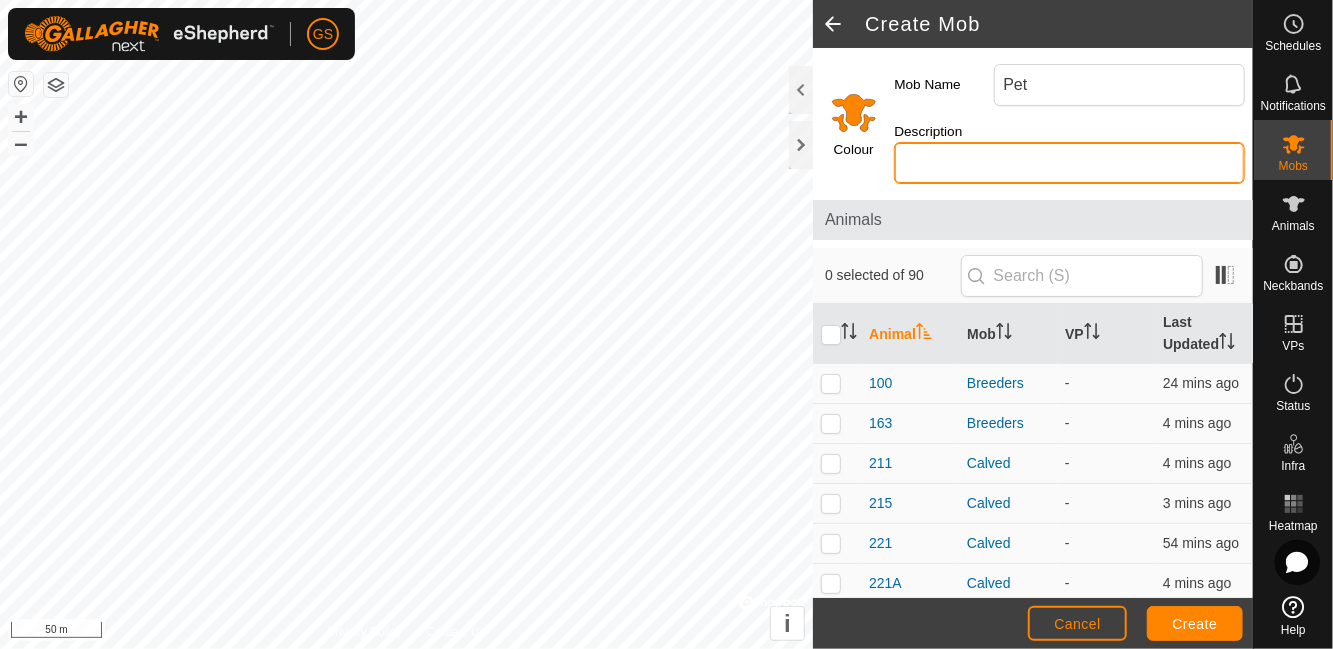 click on "Description" at bounding box center [1069, 163] 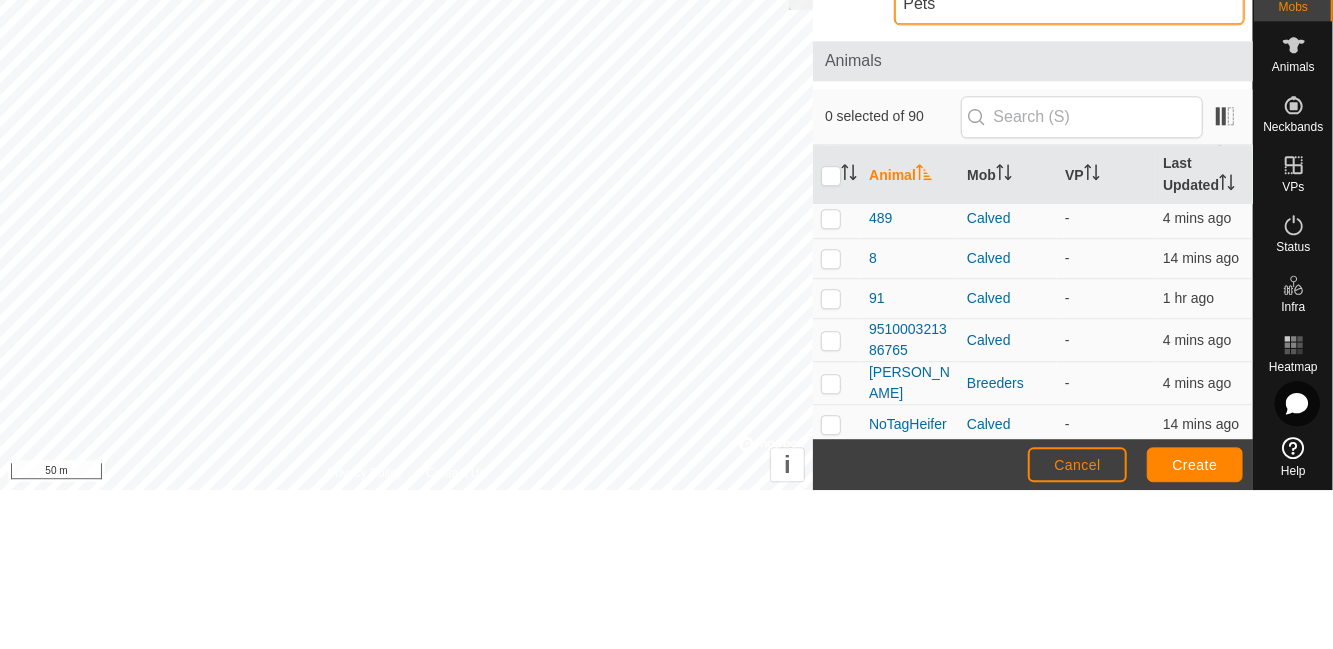 scroll, scrollTop: 3366, scrollLeft: 0, axis: vertical 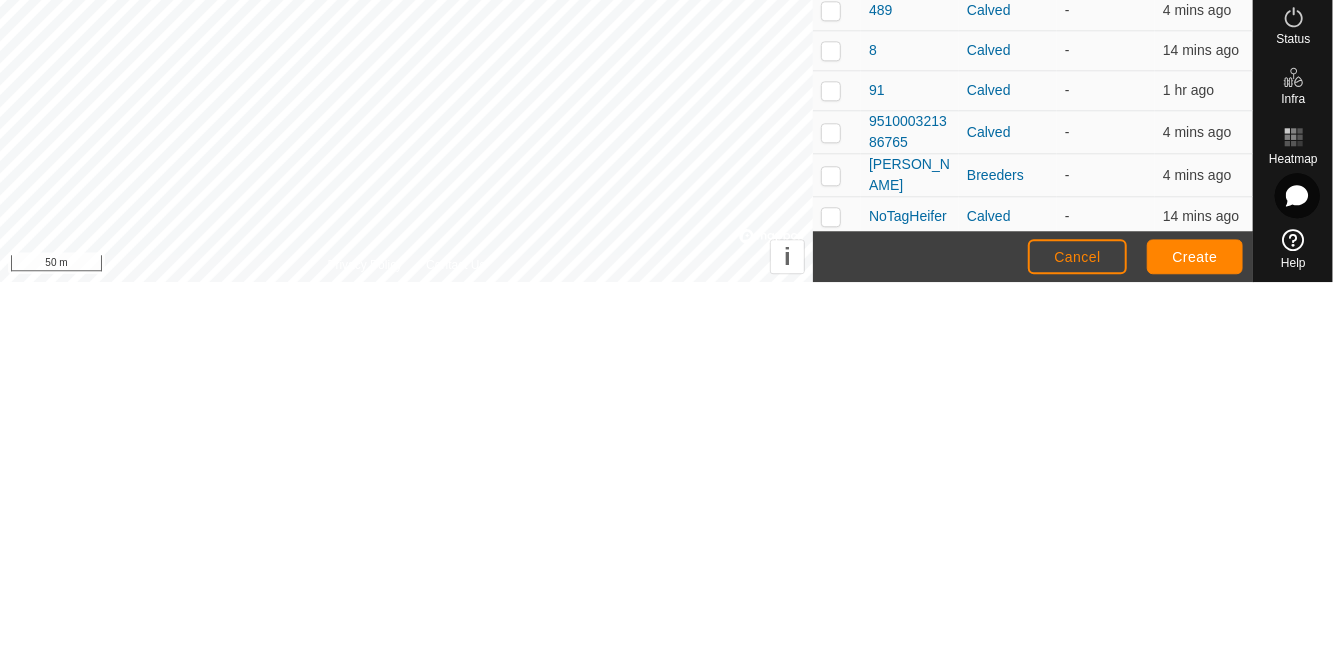 type on "Pets" 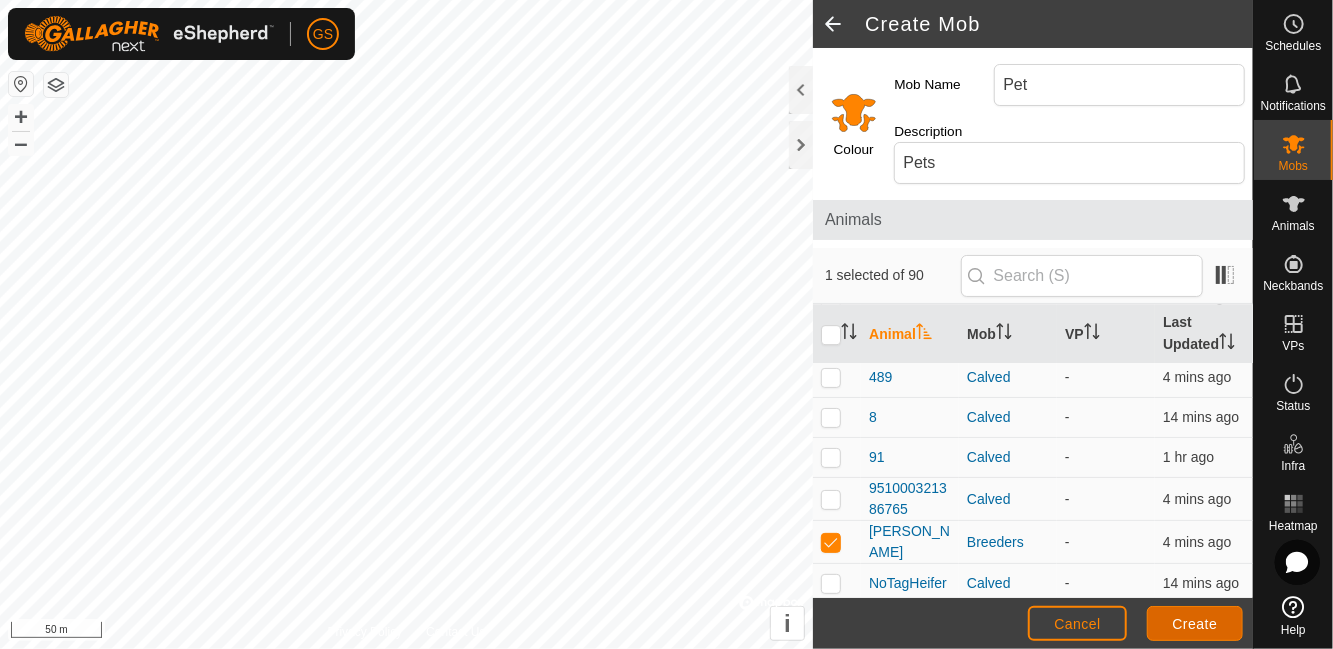 click on "Create" at bounding box center (1195, 624) 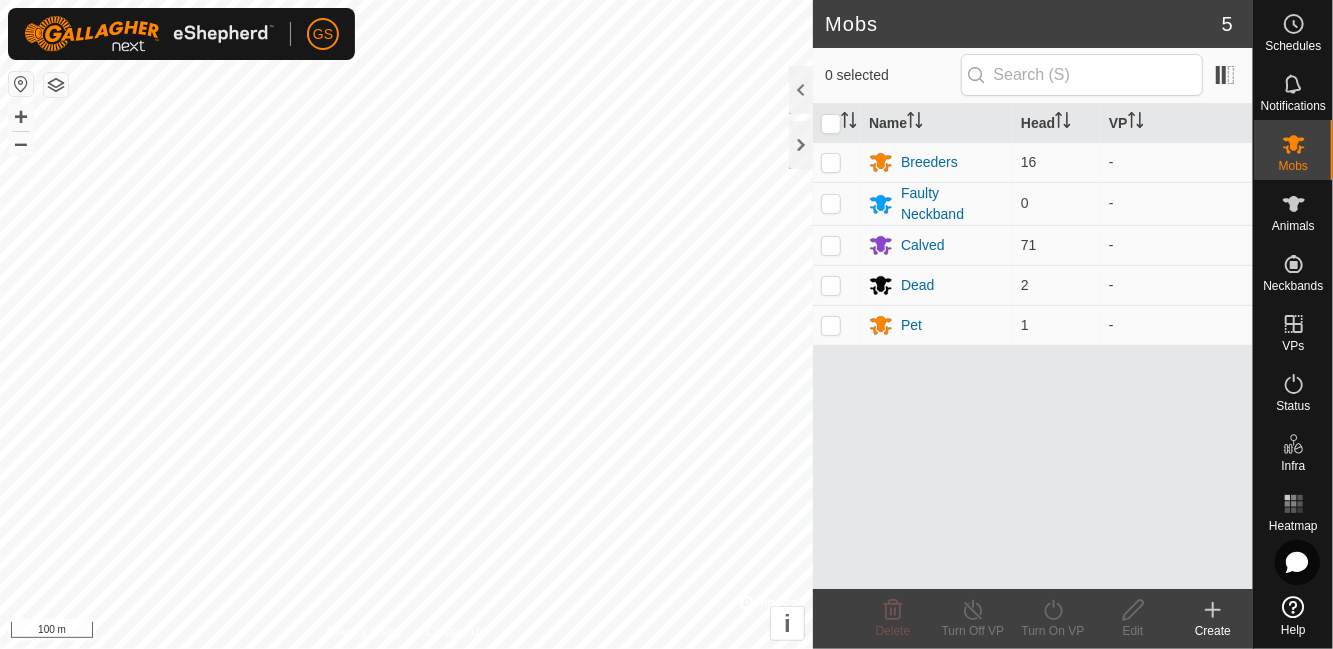 click at bounding box center (831, 325) 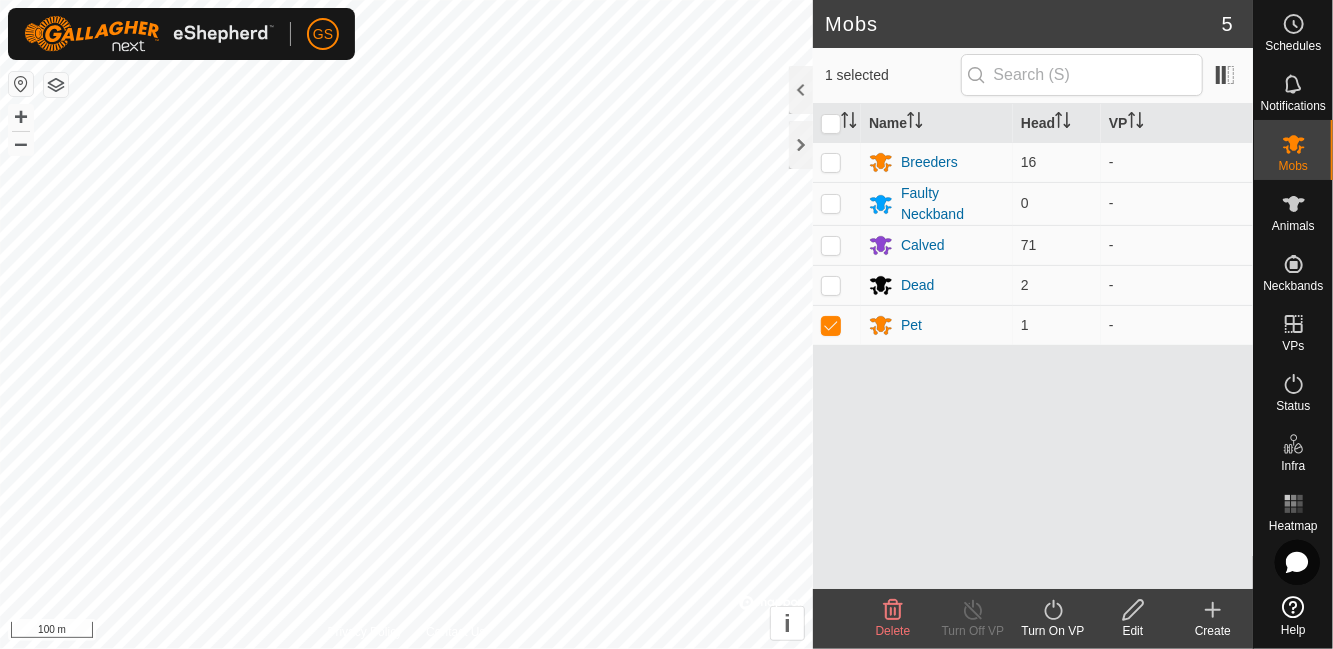 click on "Edit" 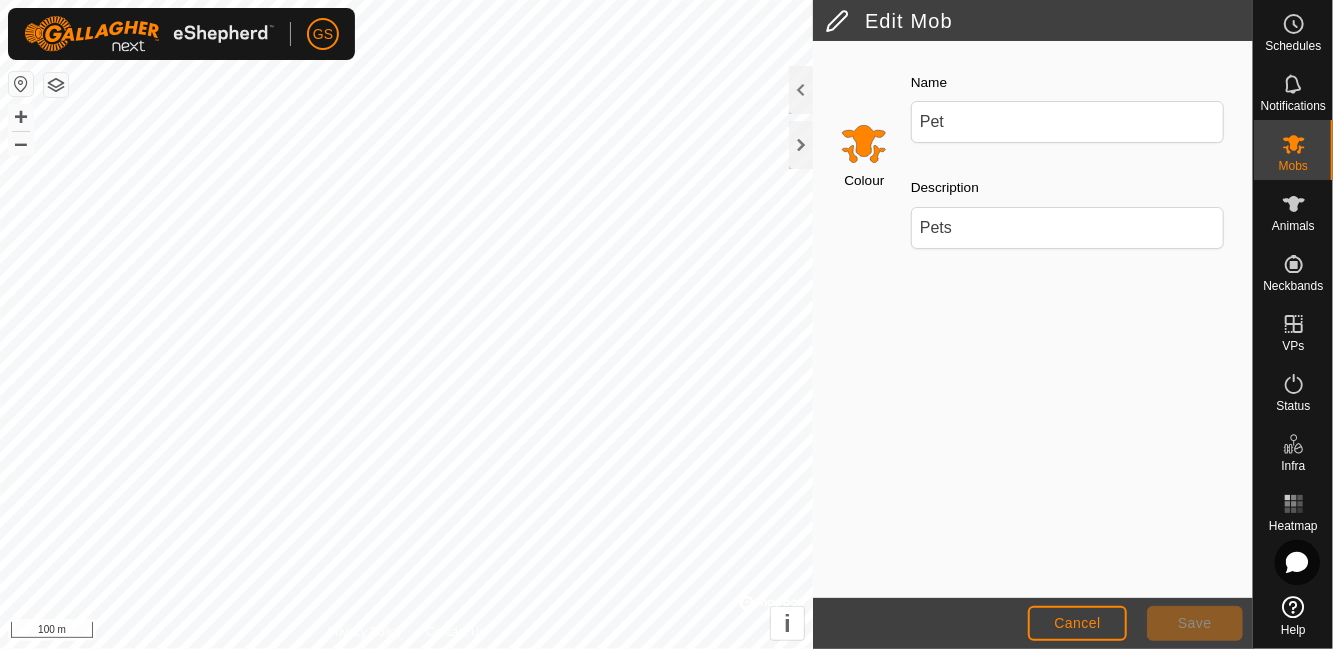 click 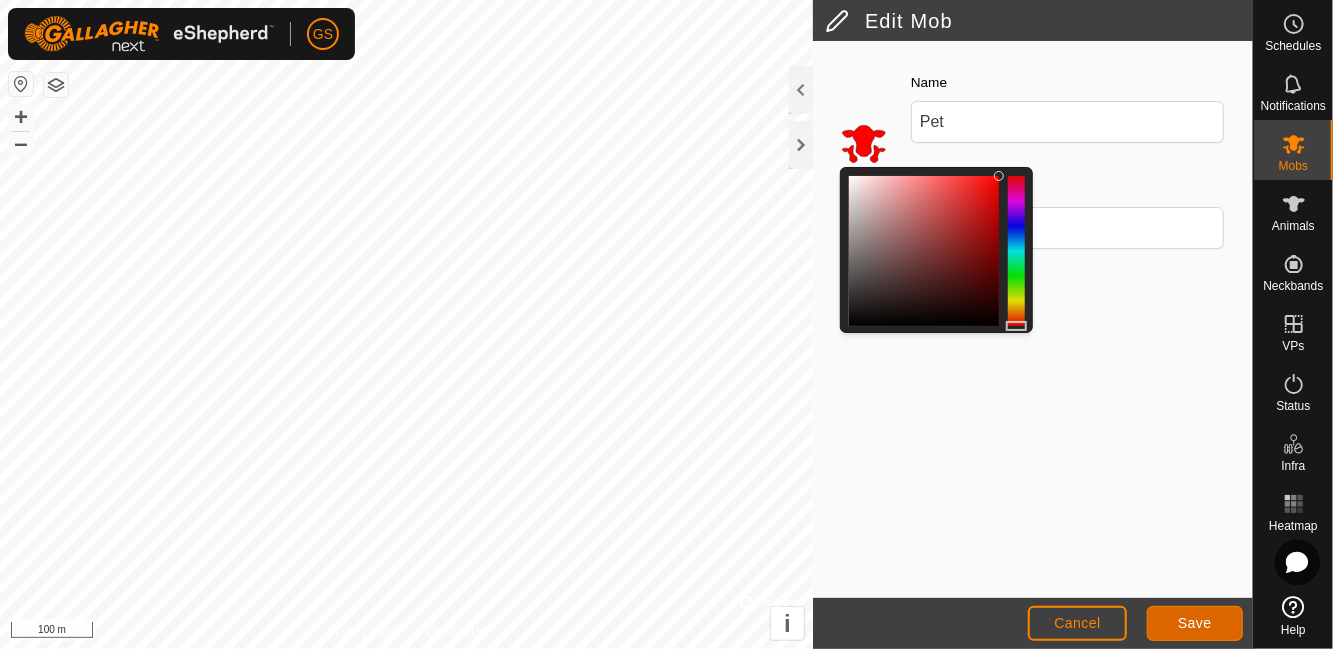 click on "Save" 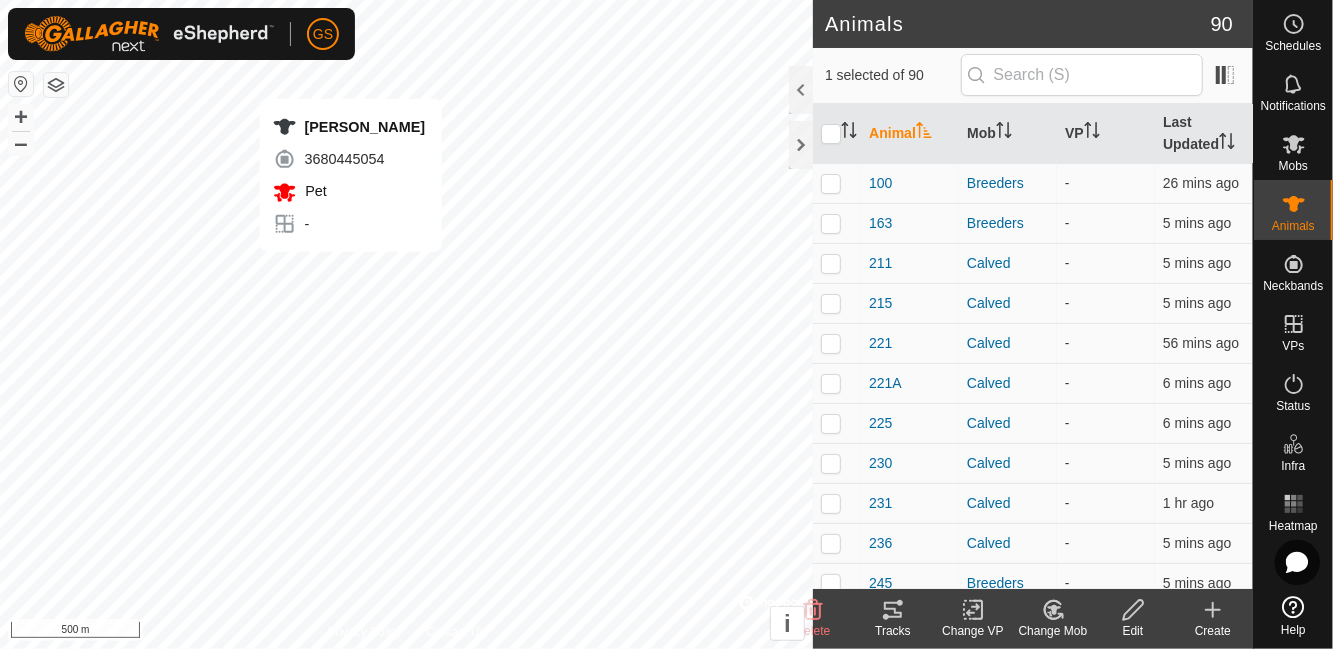 checkbox on "false" 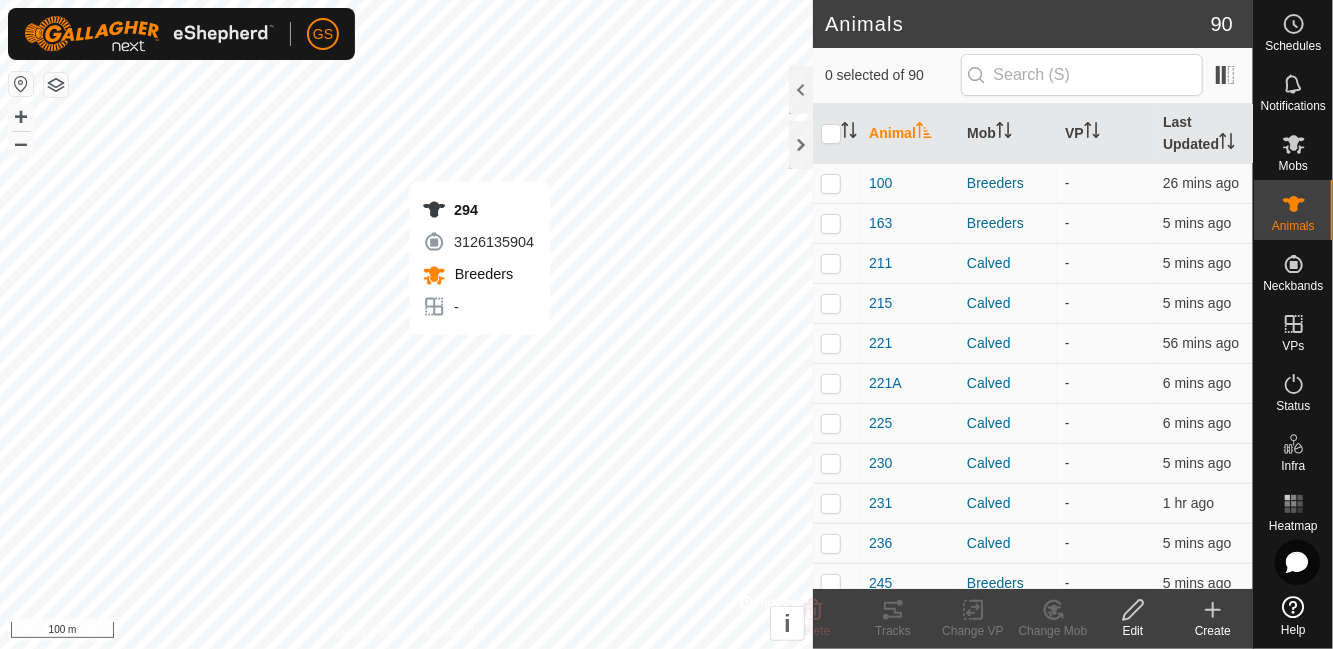 checkbox on "true" 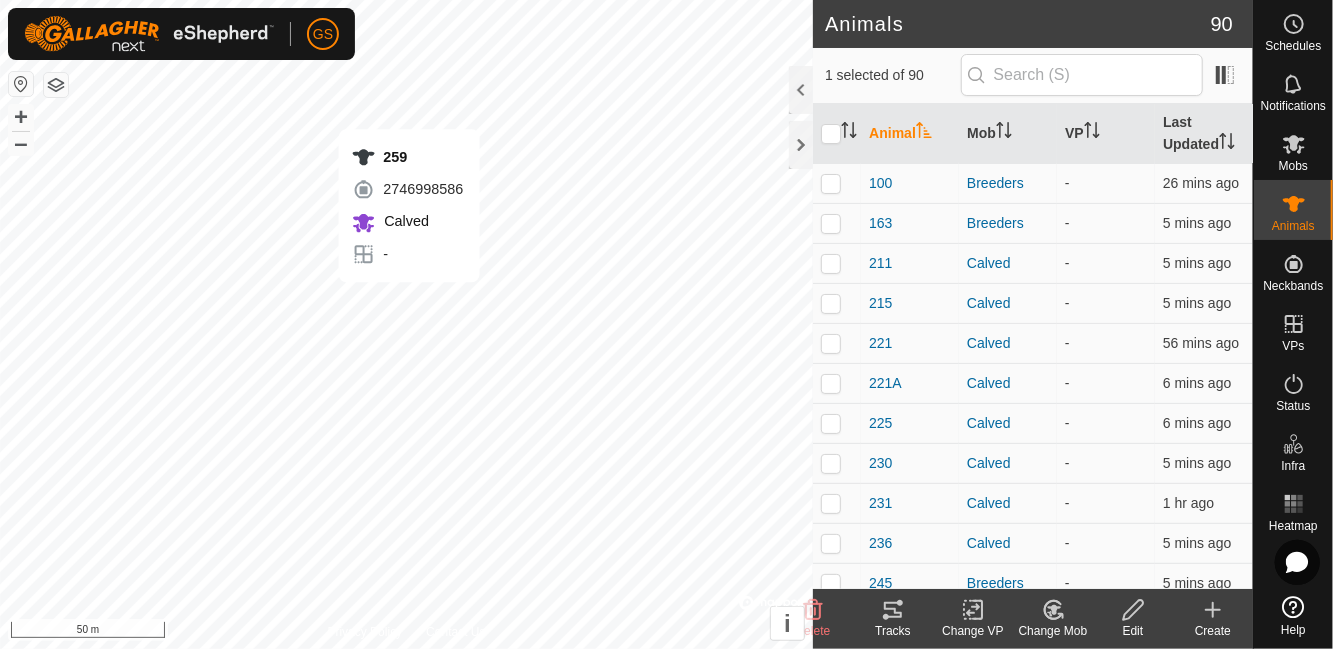 checkbox on "true" 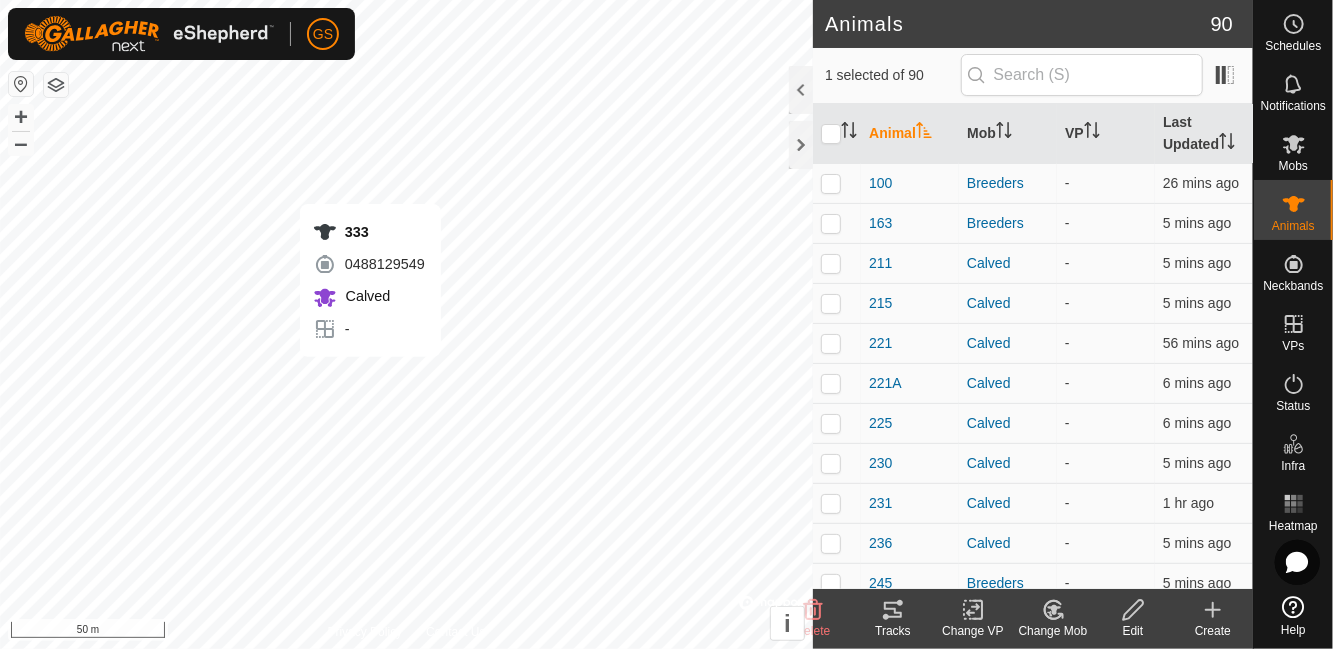 checkbox on "false" 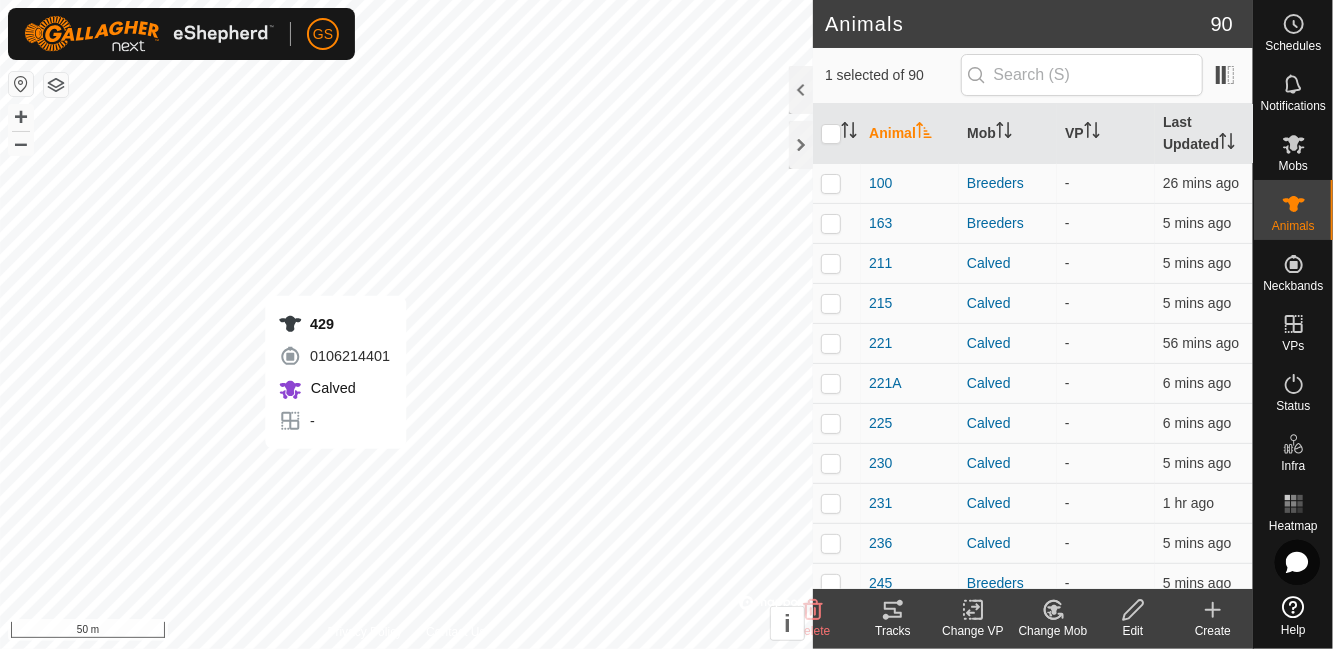 checkbox on "false" 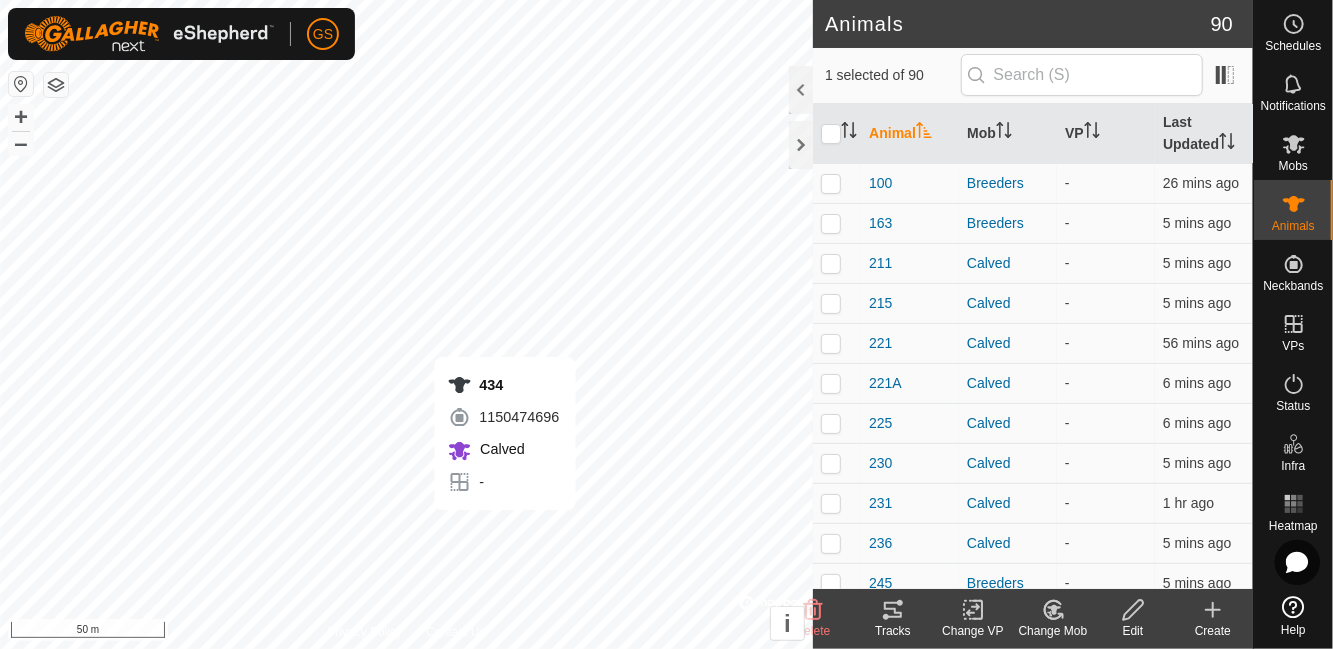 checkbox on "false" 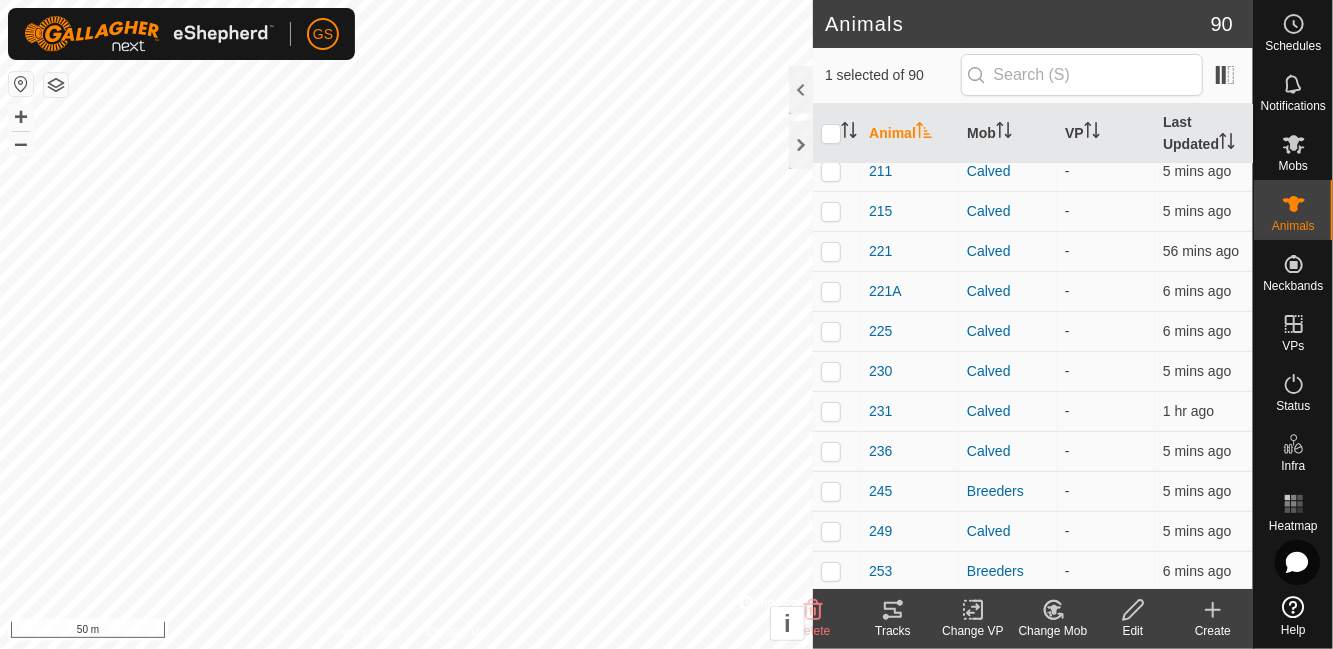 scroll, scrollTop: 0, scrollLeft: 0, axis: both 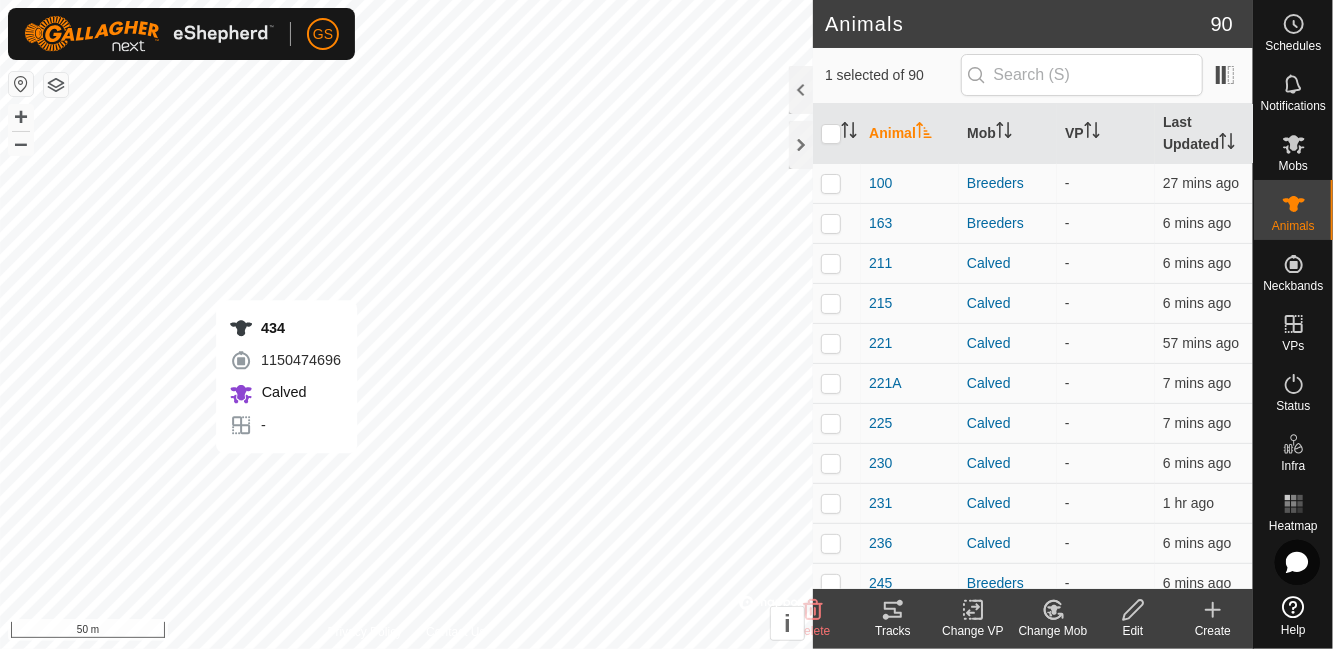 click at bounding box center (1294, 144) 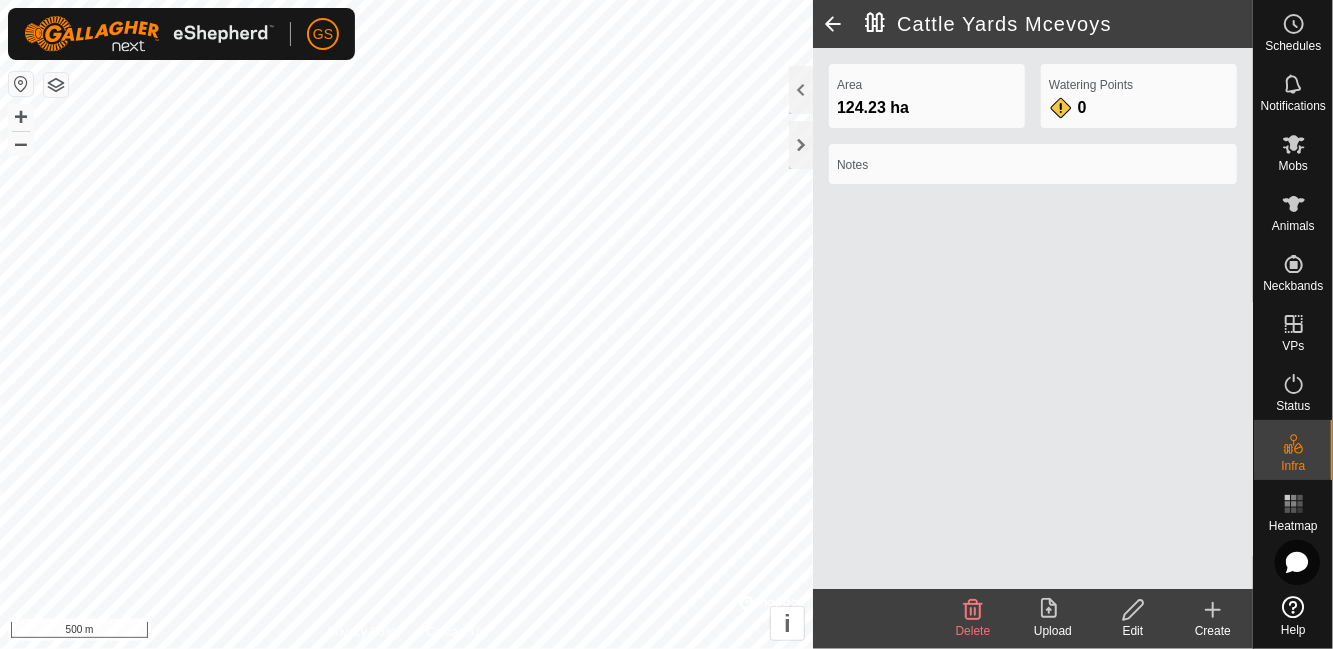 click on "Animals" at bounding box center (1293, 226) 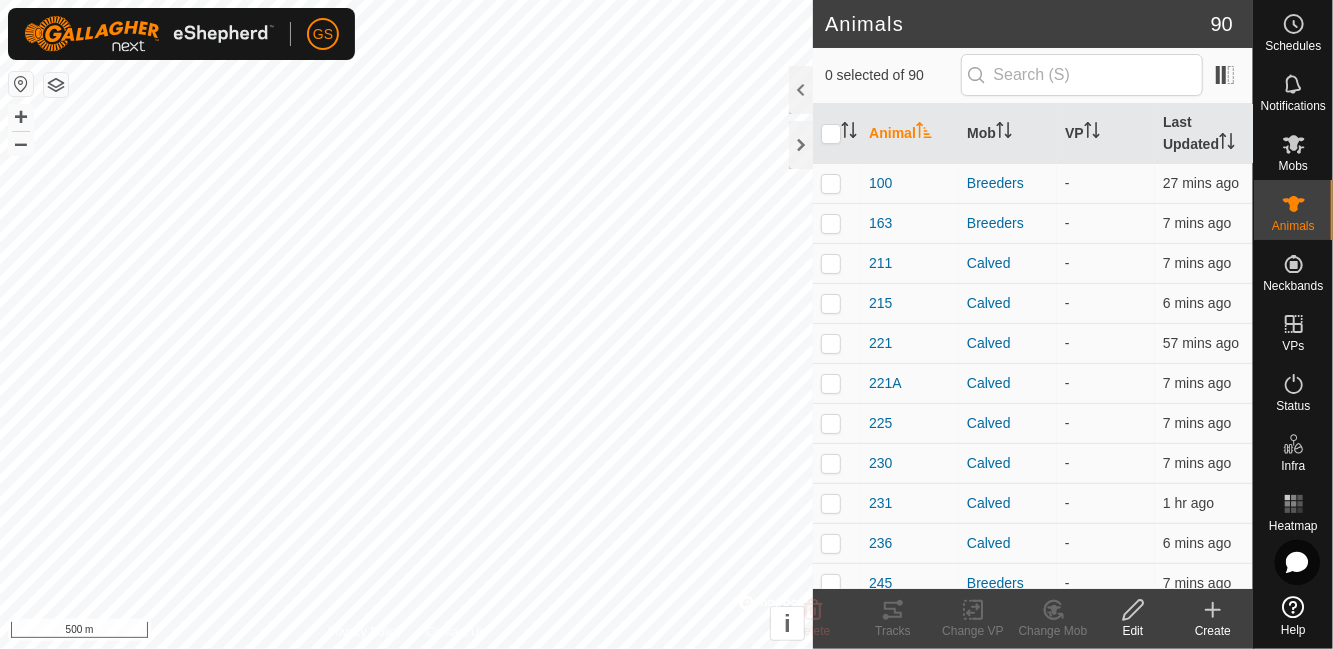 click at bounding box center (1294, 144) 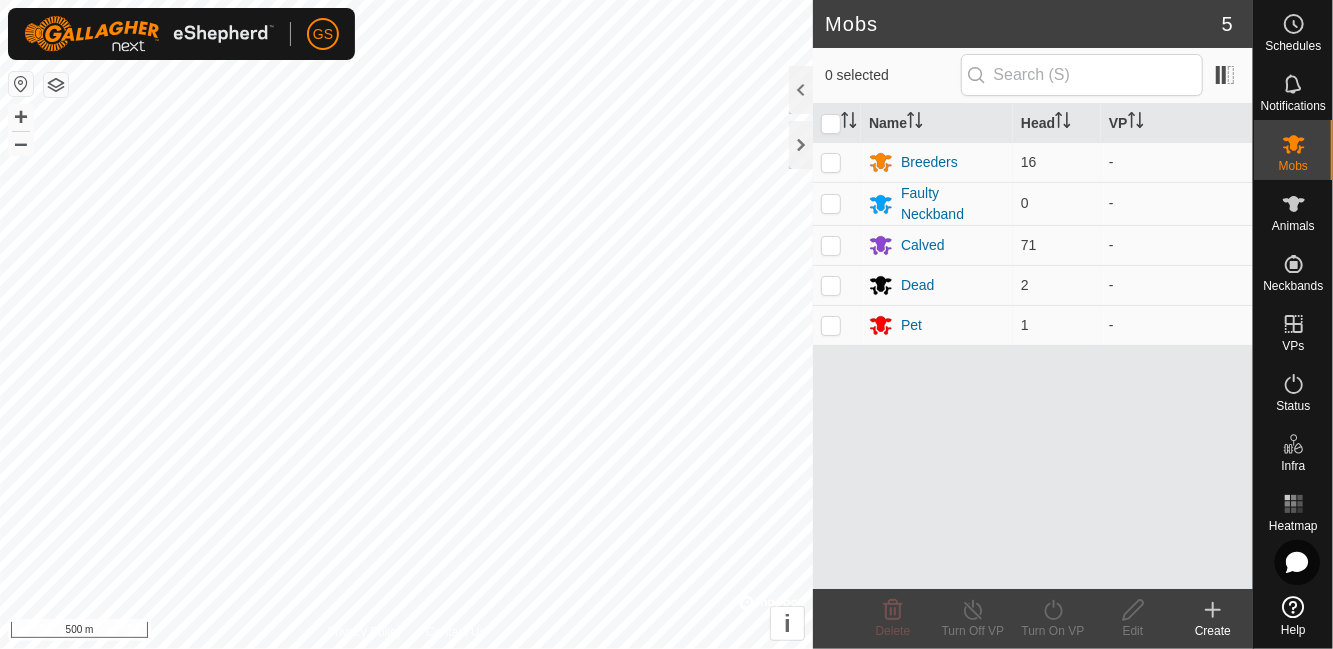 click 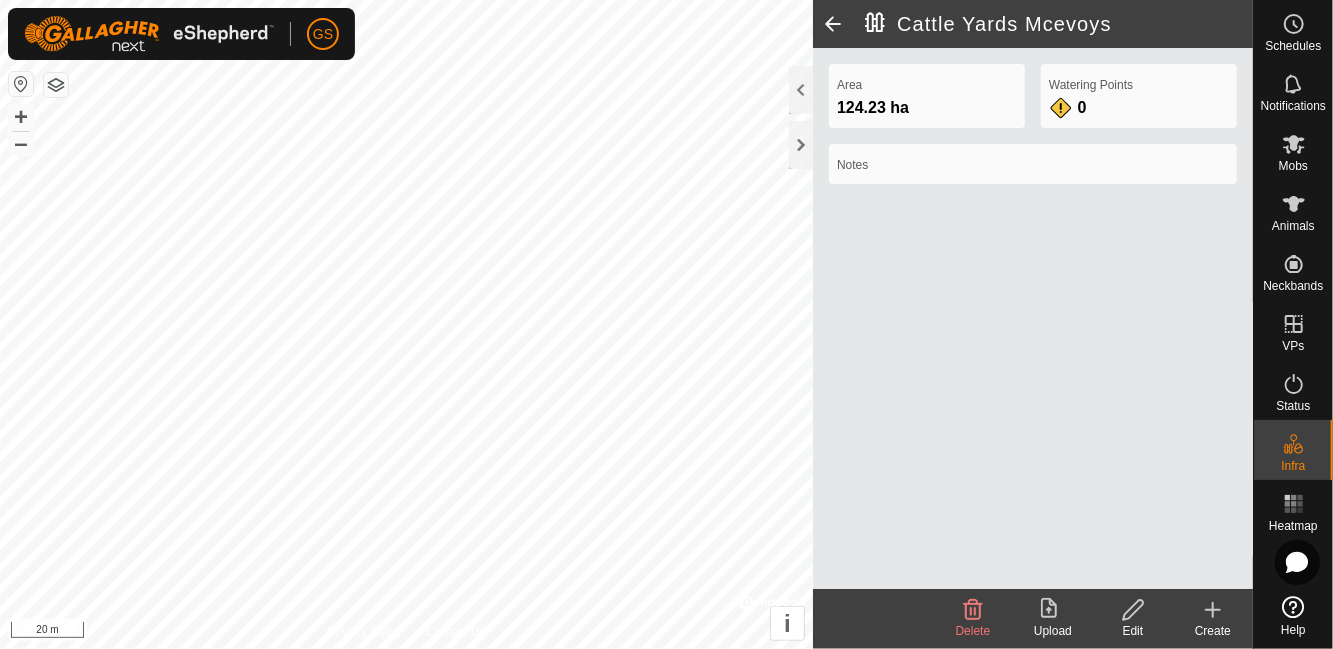 click on "Animals" at bounding box center (1293, 210) 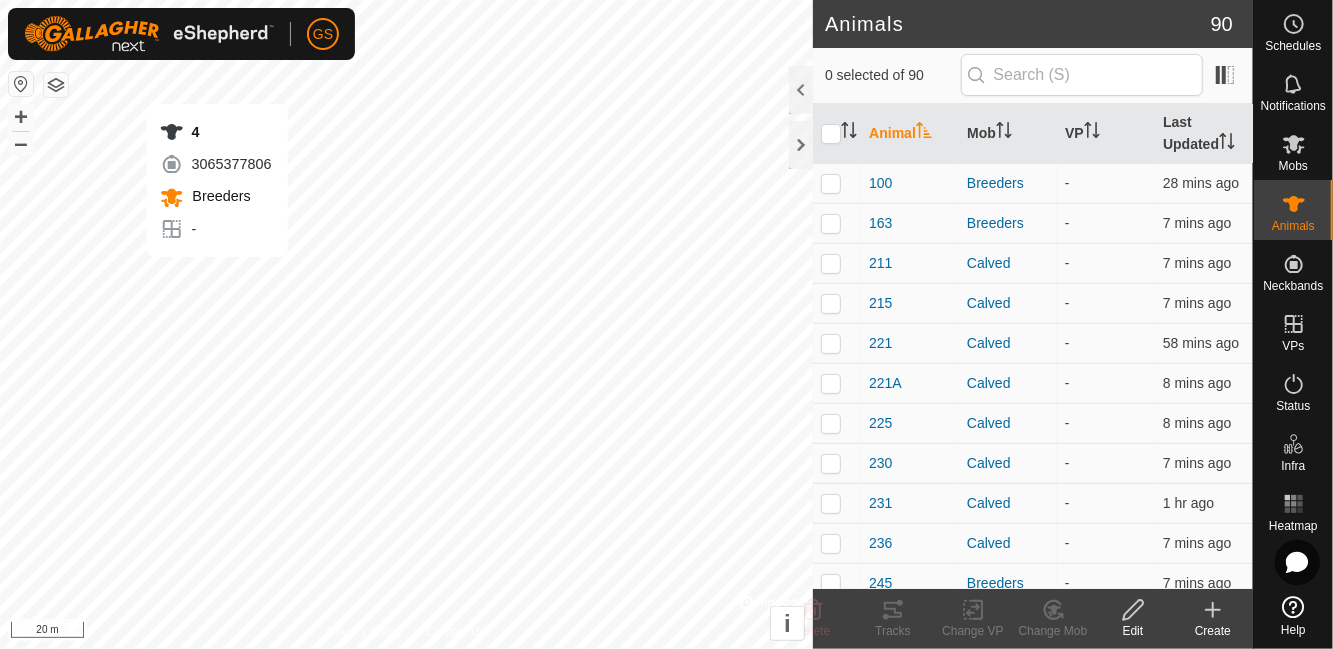 checkbox on "true" 